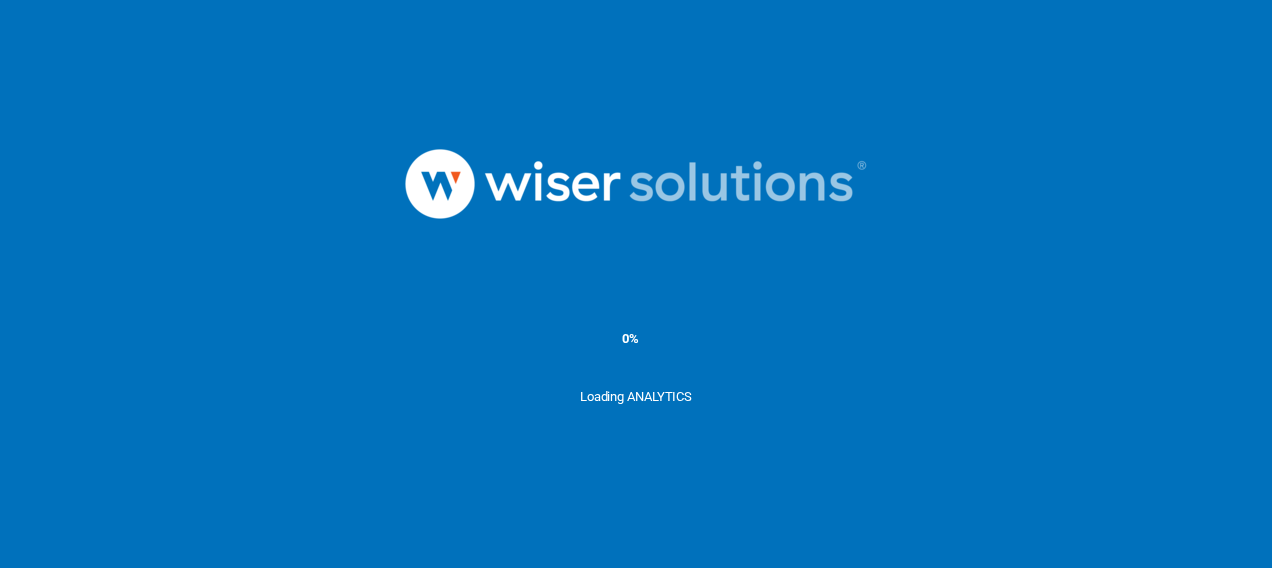 scroll, scrollTop: 0, scrollLeft: 0, axis: both 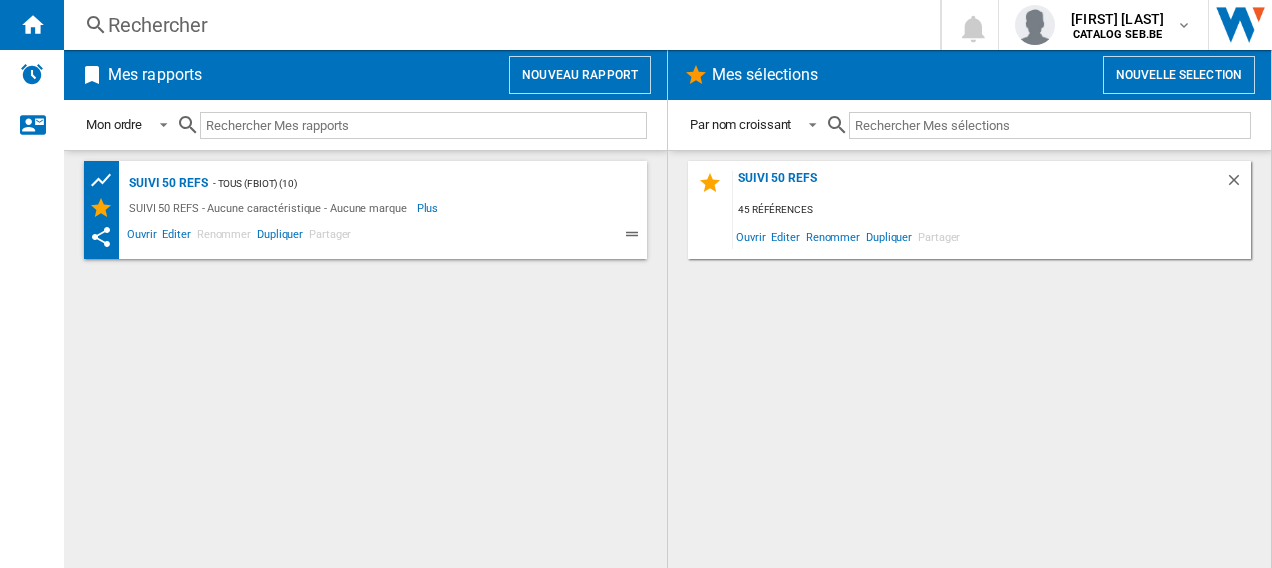 click on "Rechercher" at bounding box center (498, 25) 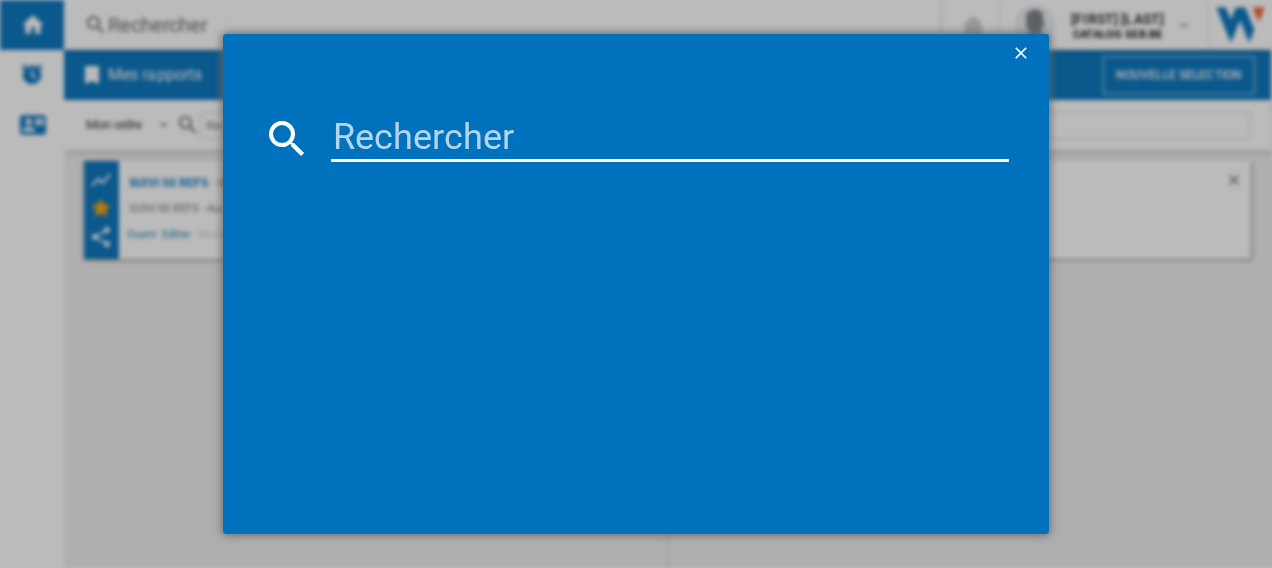 click at bounding box center (670, 138) 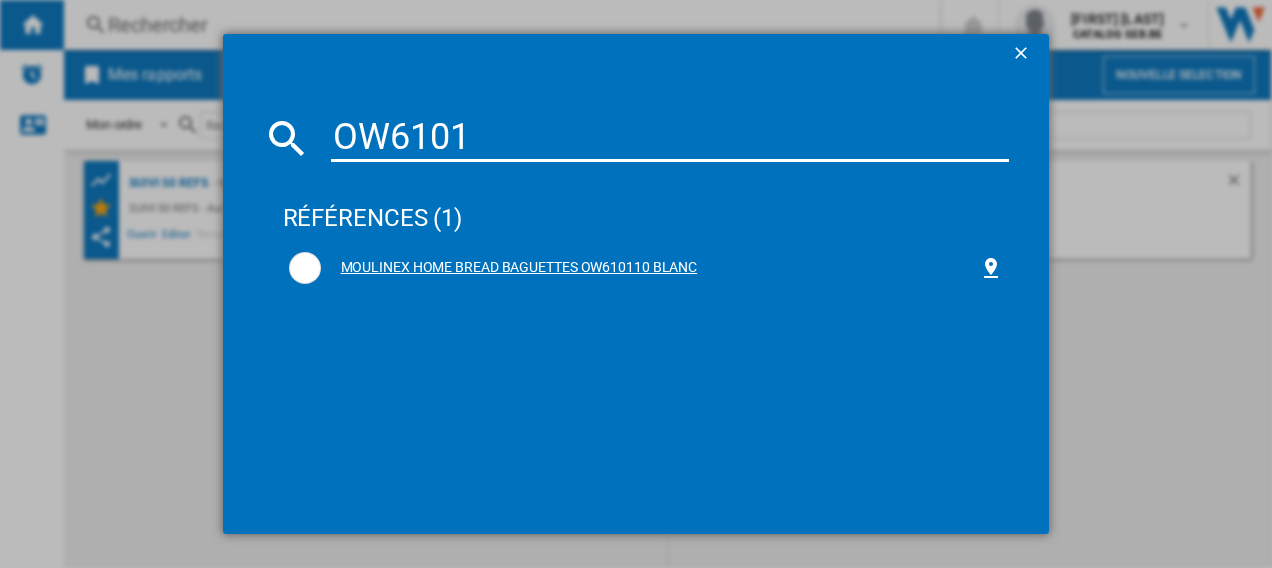 type on "OW6101" 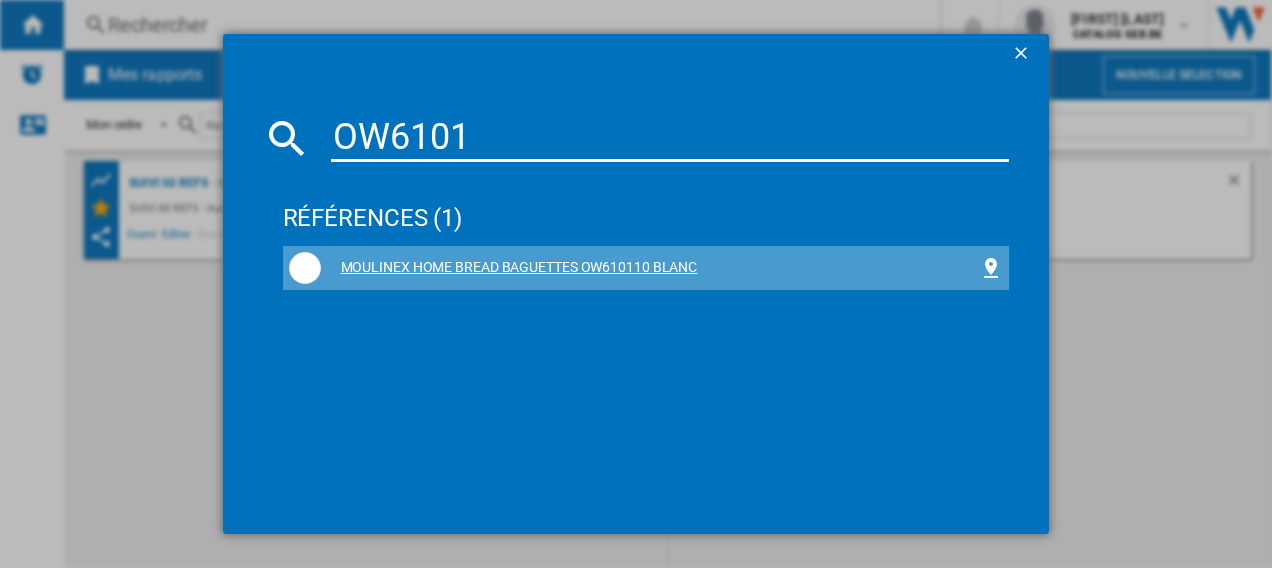 click on "MOULINEX HOME BREAD BAGUETTES OW610110 BLANC" at bounding box center (650, 268) 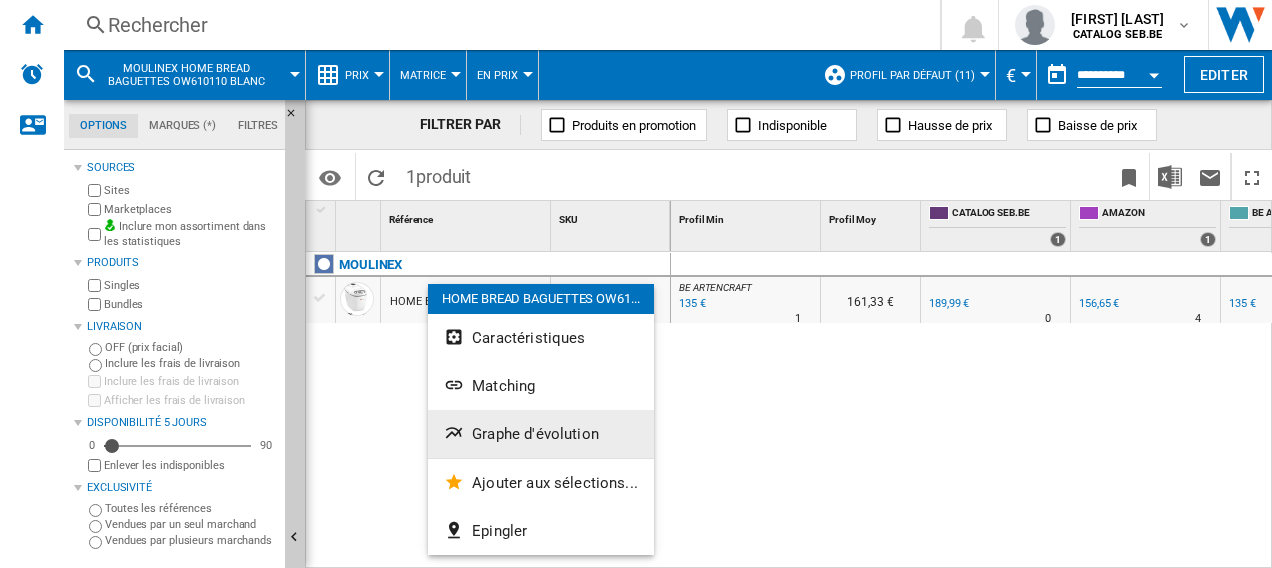 click on "Graphe d'évolution" at bounding box center (535, 434) 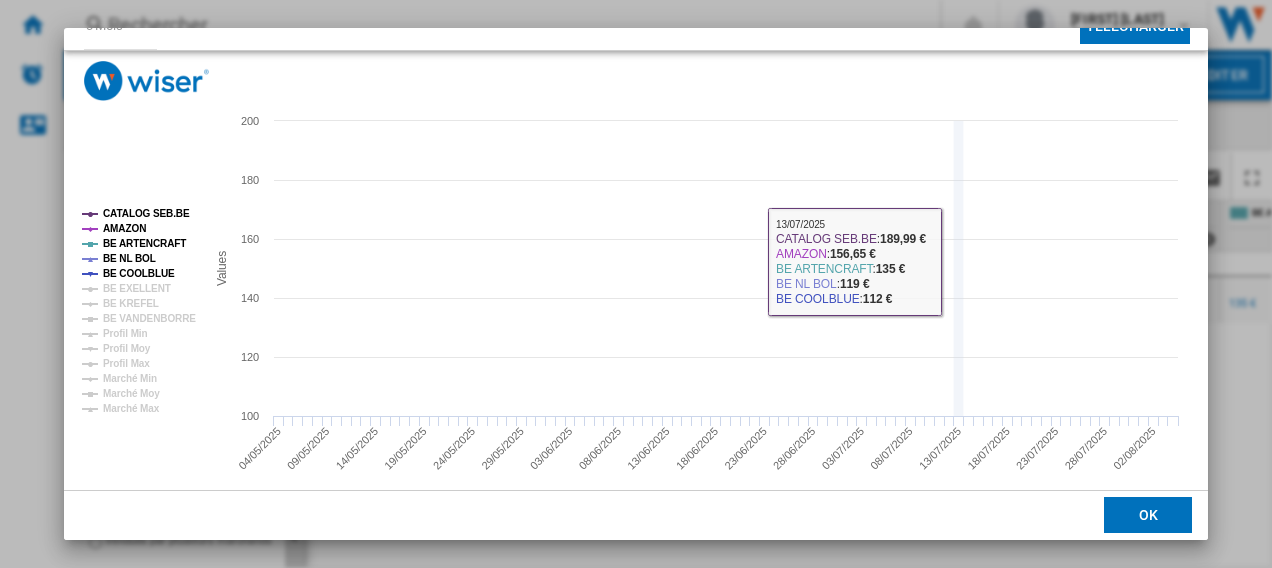 scroll, scrollTop: 132, scrollLeft: 0, axis: vertical 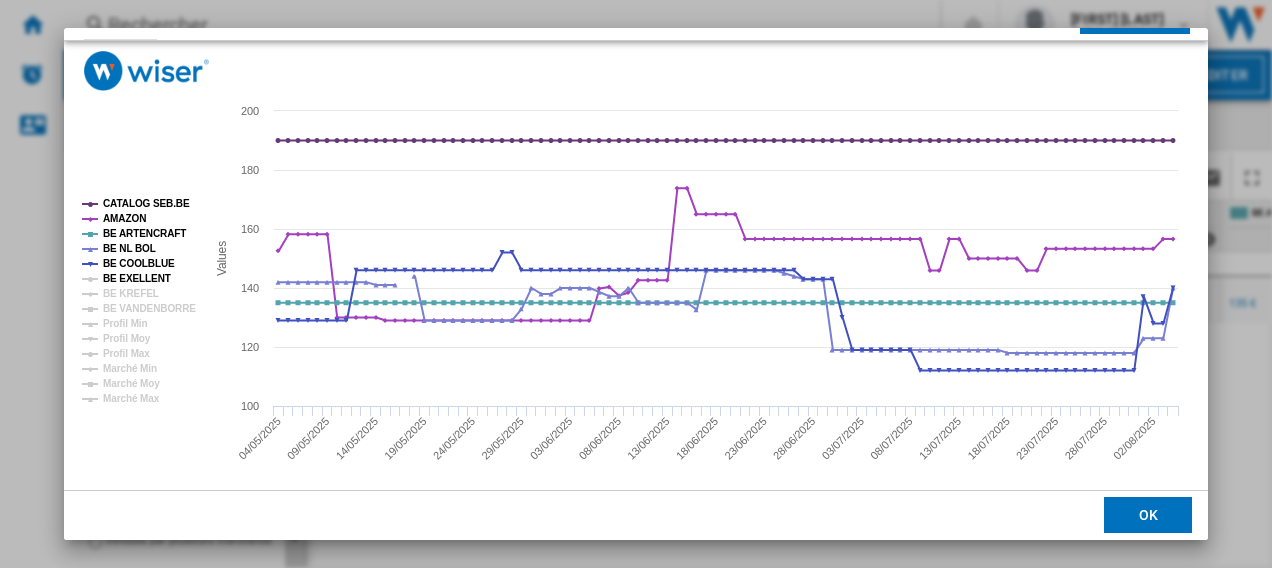 click on "BE EXELLENT" 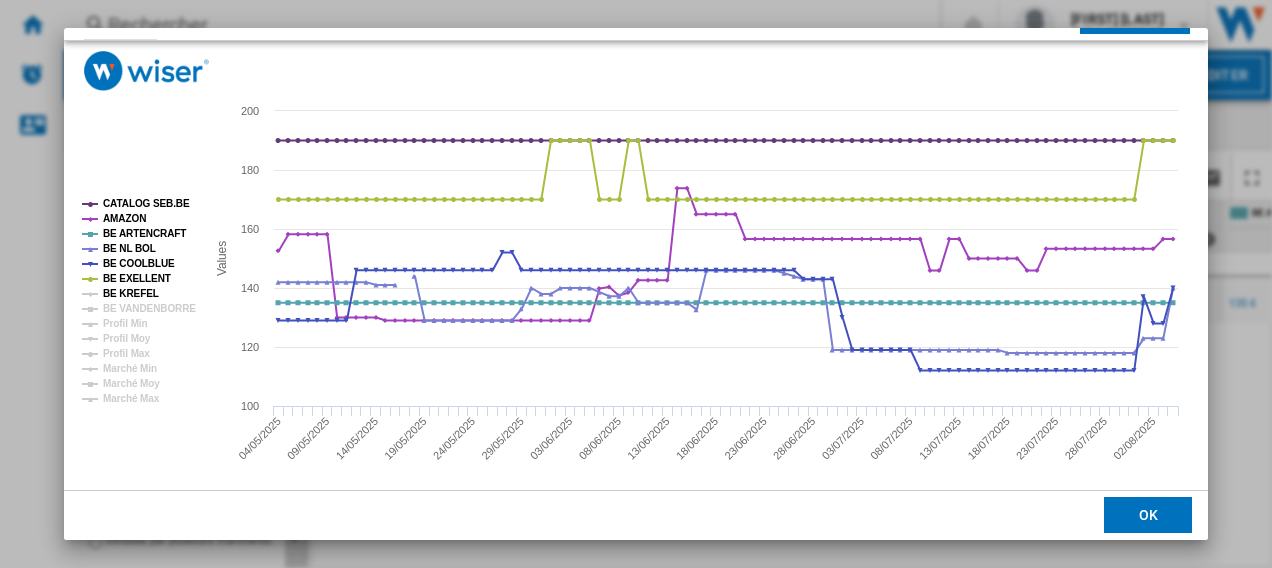 click on "BE KREFEL" 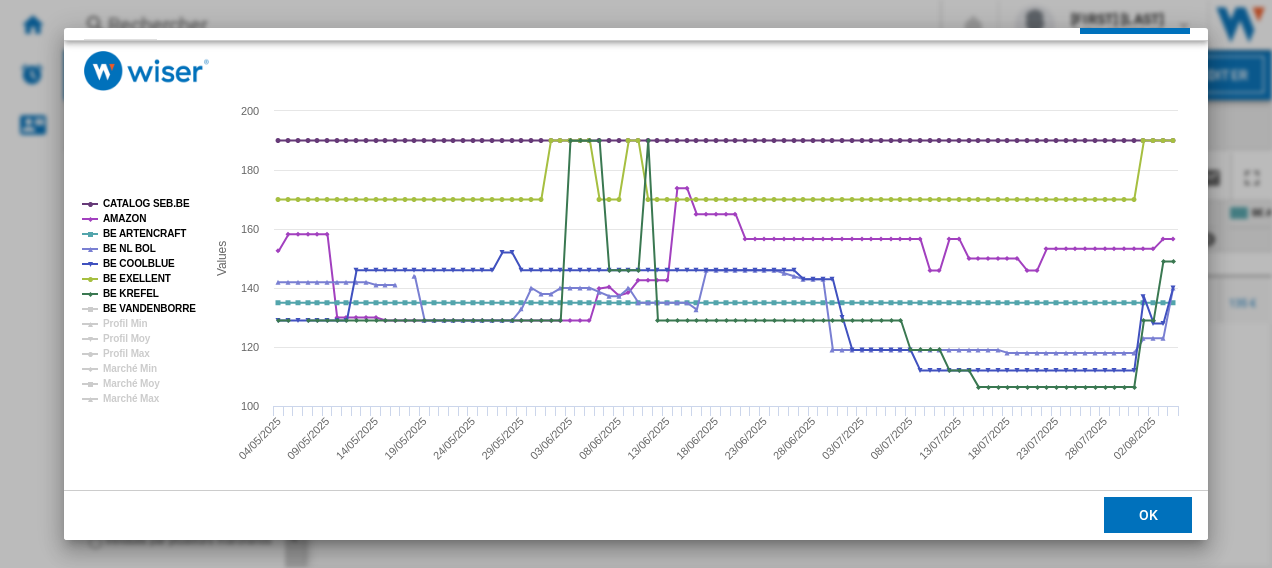click on "BE VANDENBORRE" 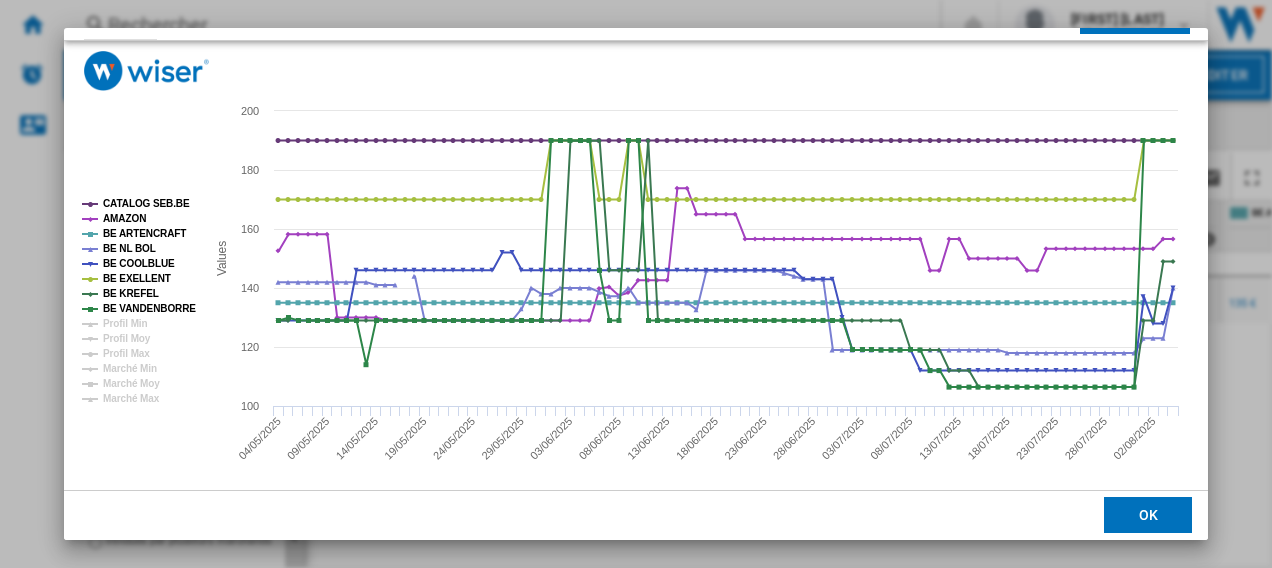 click on "OK" 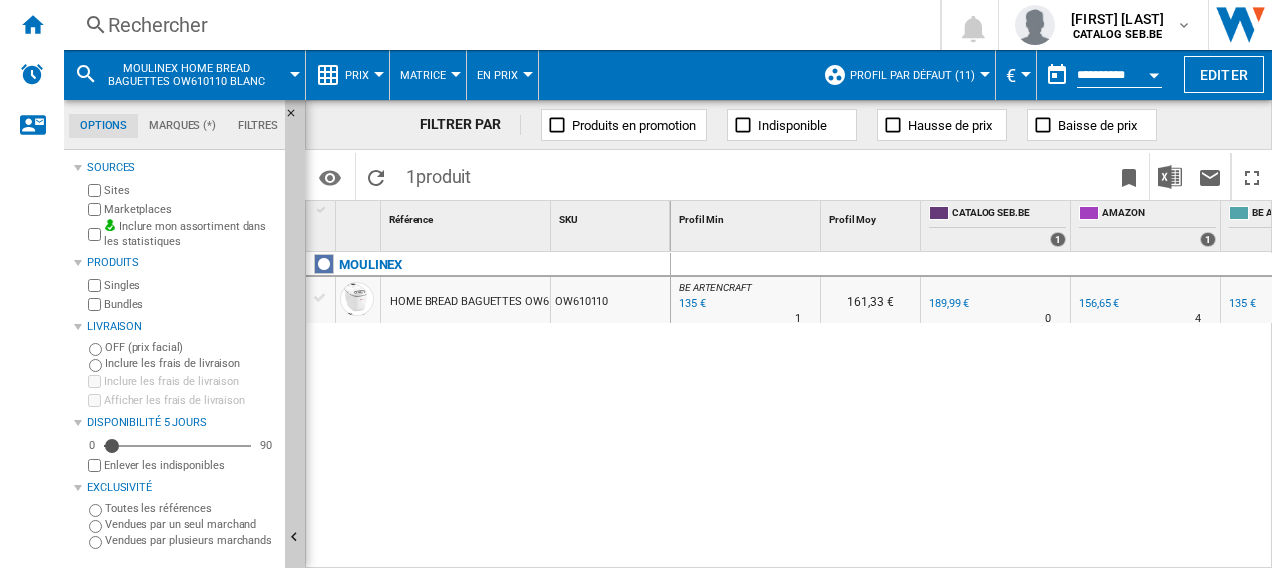 click on "Rechercher" at bounding box center [498, 25] 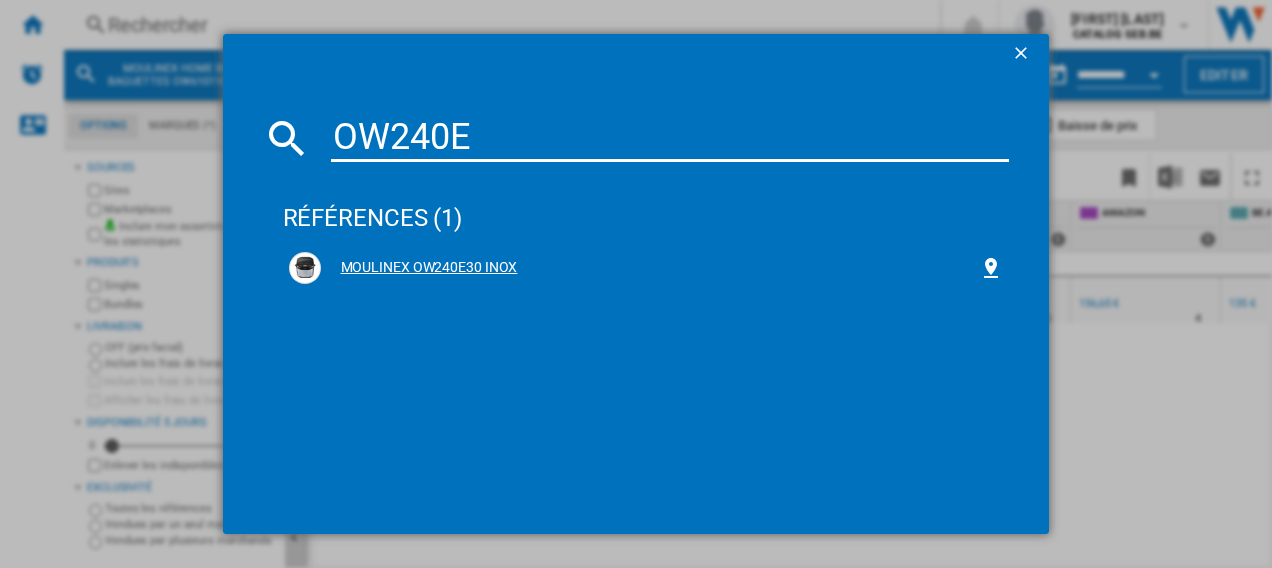 type on "OW240E" 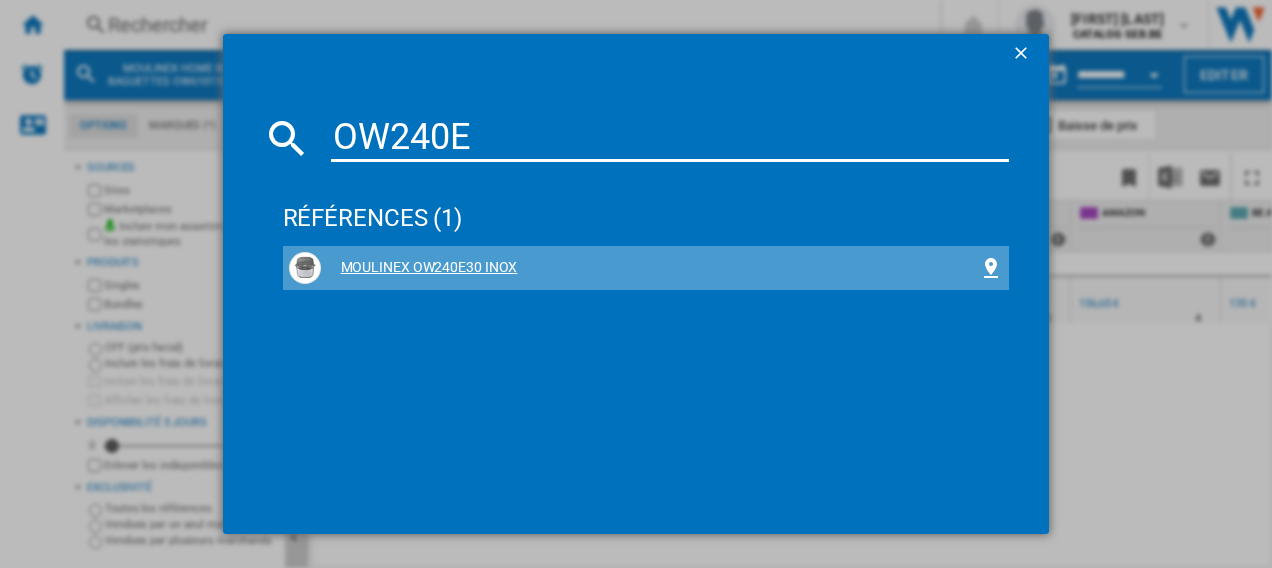 click on "MOULINEX OW240E30 INOX" at bounding box center [650, 268] 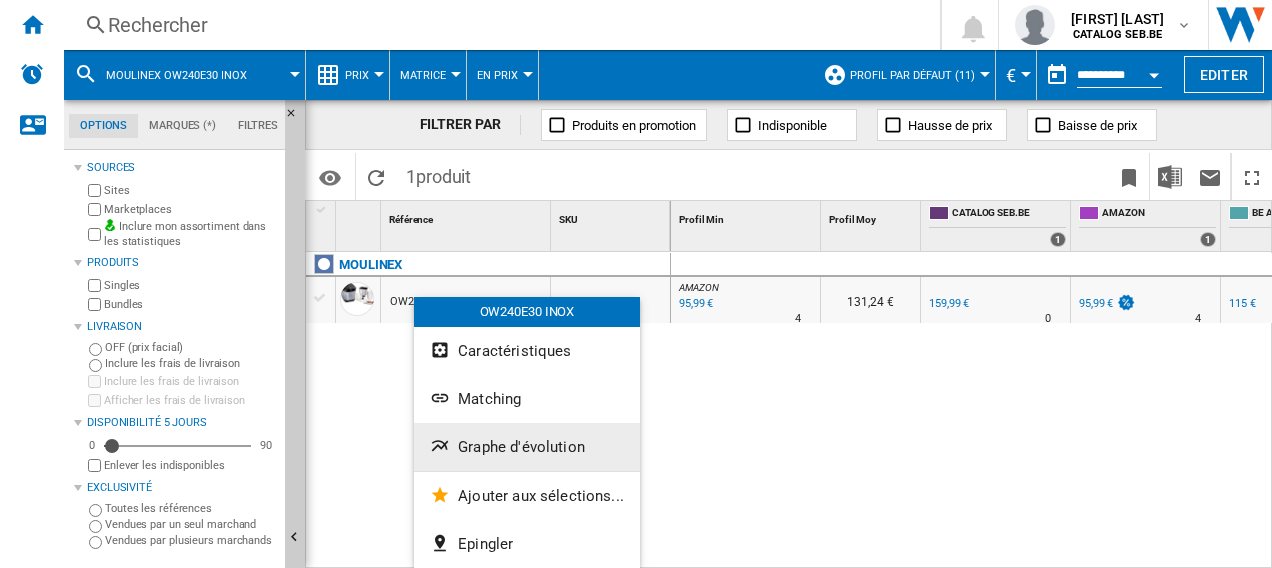 click on "Graphe d'évolution" at bounding box center [521, 447] 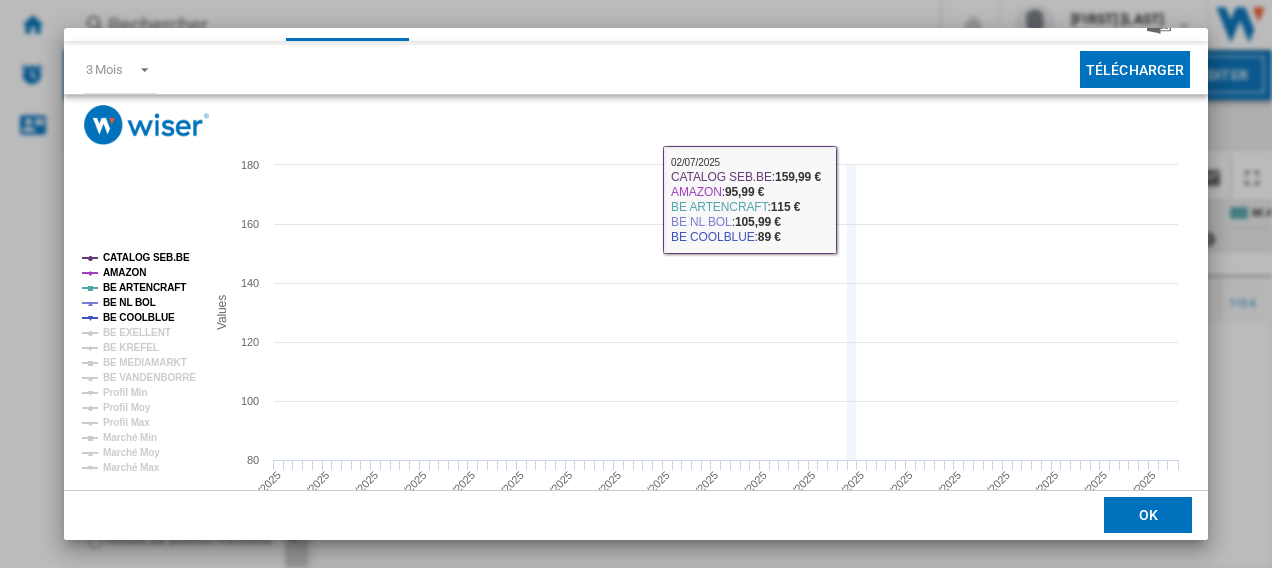 scroll, scrollTop: 132, scrollLeft: 0, axis: vertical 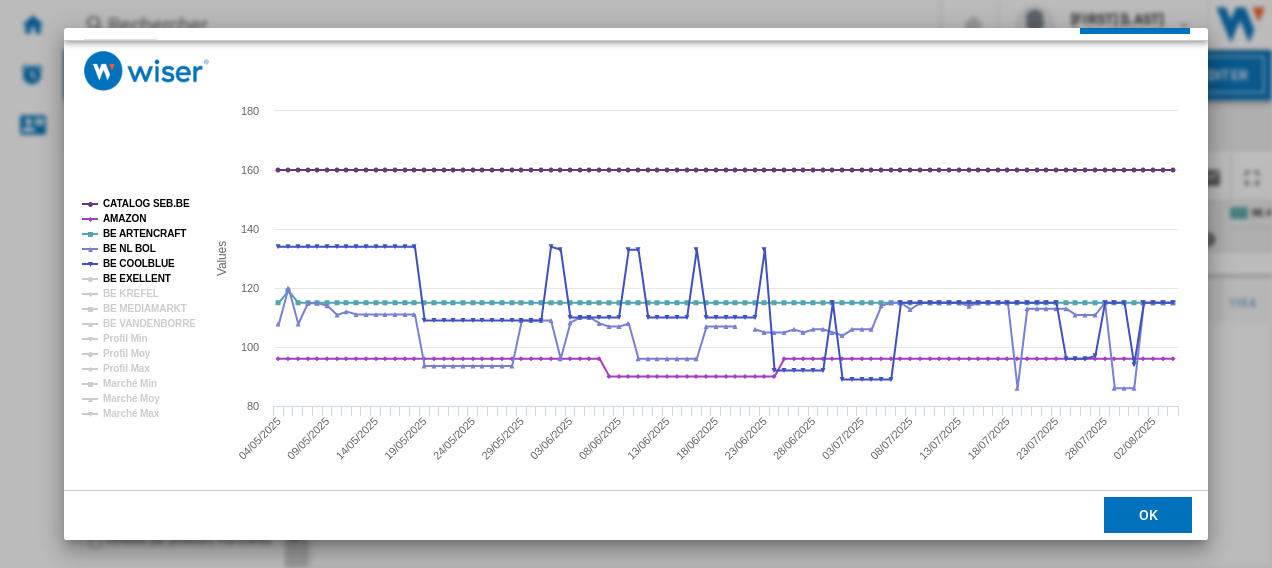 click on "BE EXELLENT" 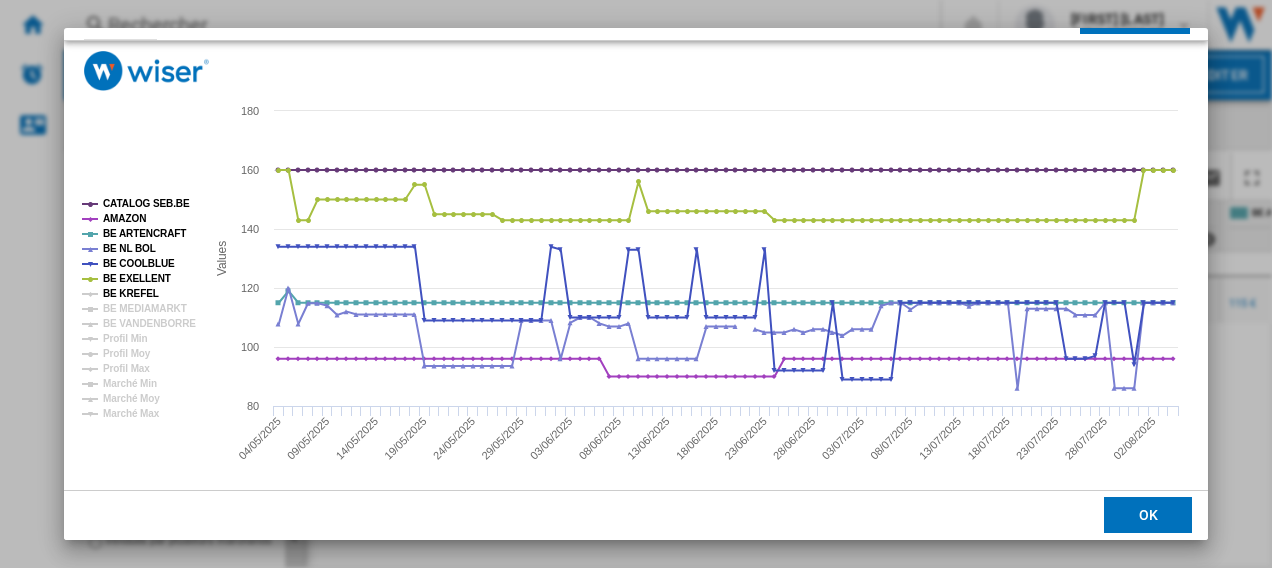 click on "BE KREFEL" 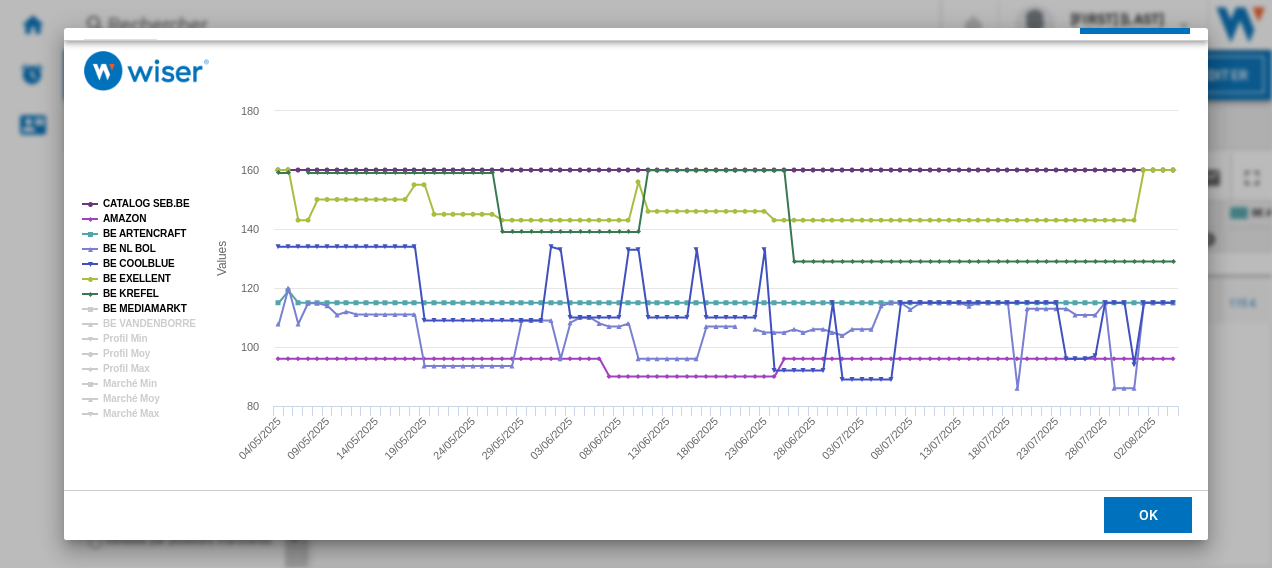 click on "BE MEDIAMARKT" 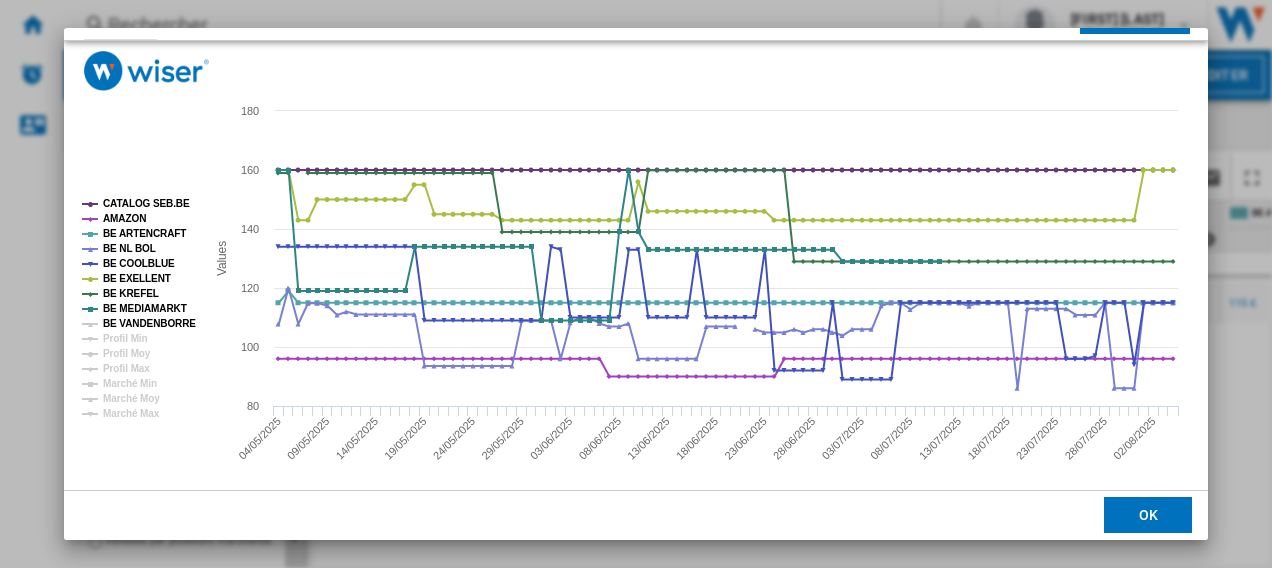 click on "BE VANDENBORRE" 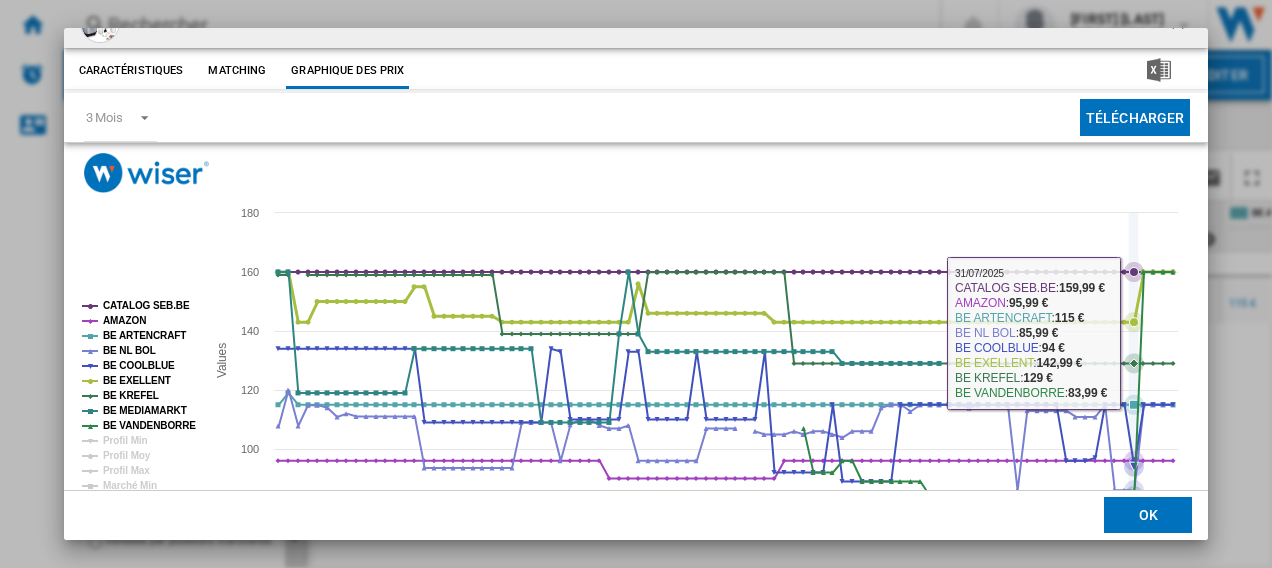 scroll, scrollTop: 0, scrollLeft: 0, axis: both 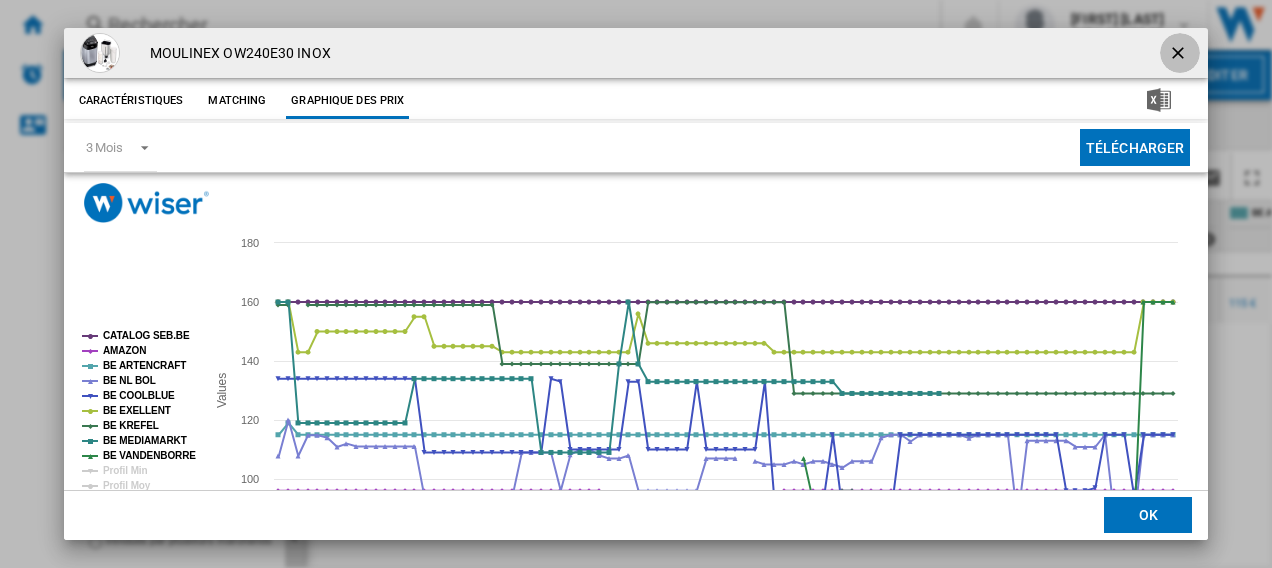 click at bounding box center [1180, 55] 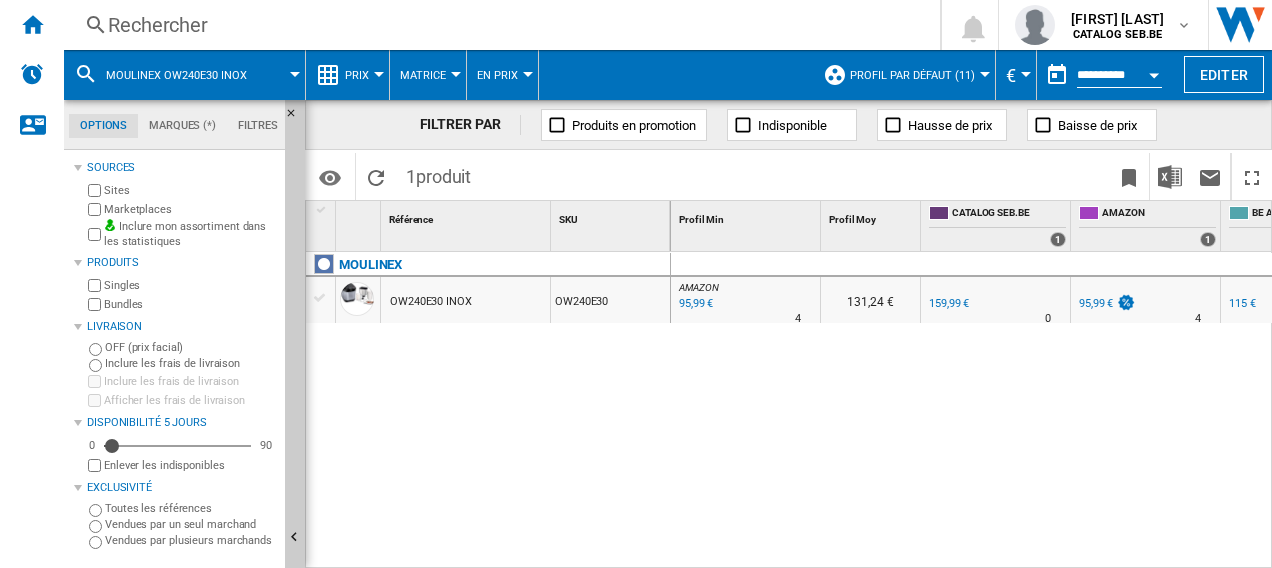 click on "Rechercher" at bounding box center [498, 25] 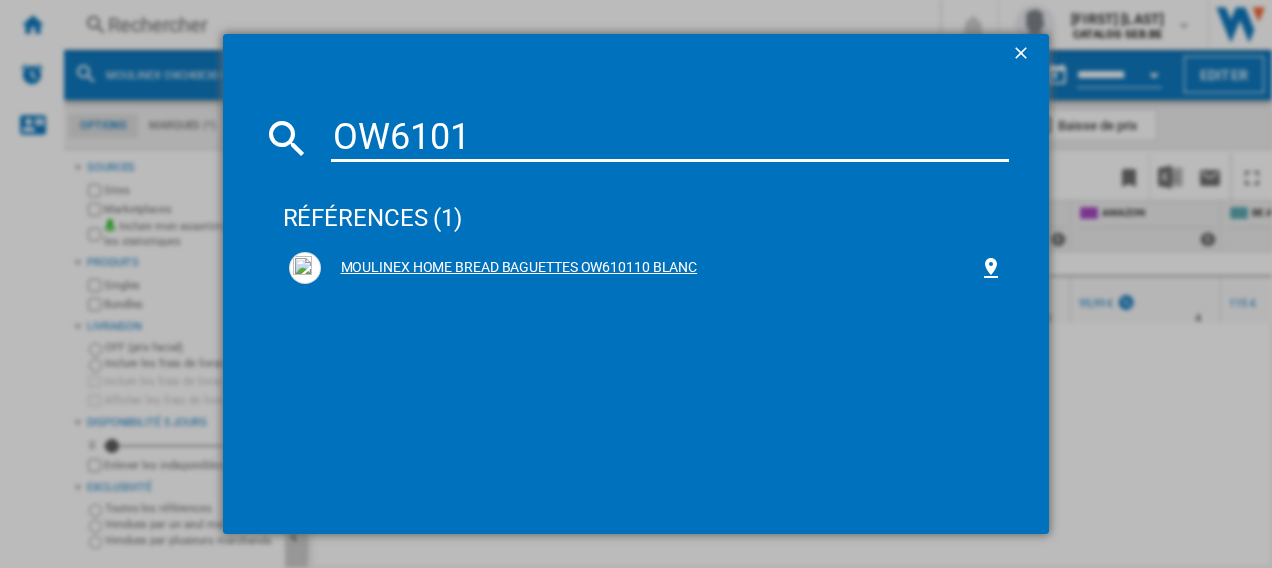 type on "OW6101" 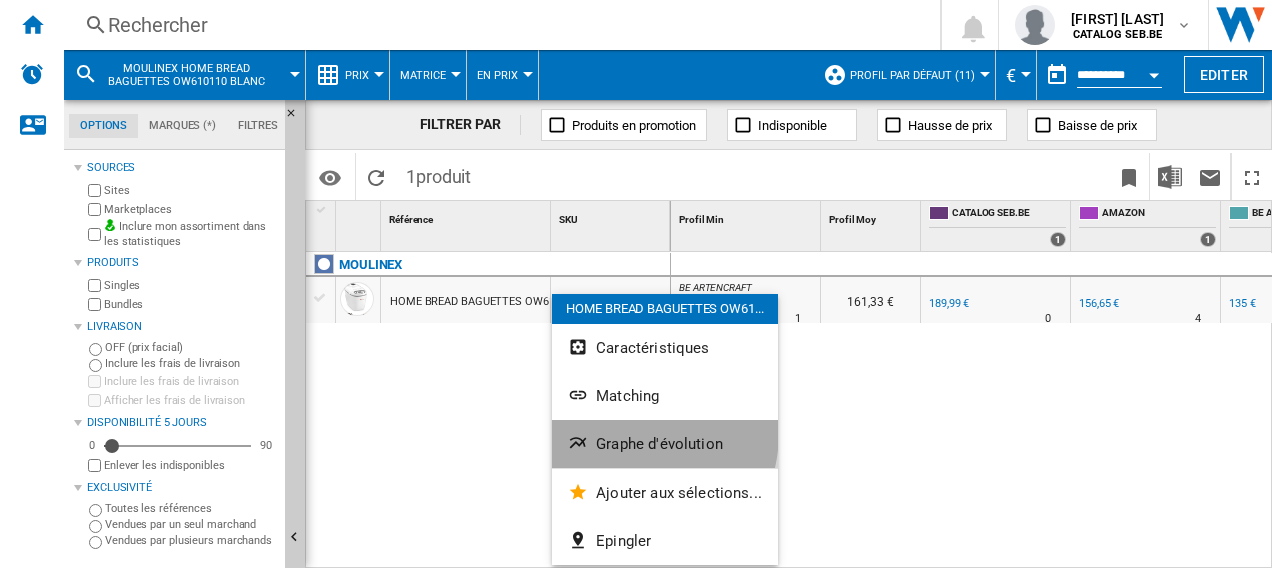 click on "Graphe d'évolution" at bounding box center [665, 444] 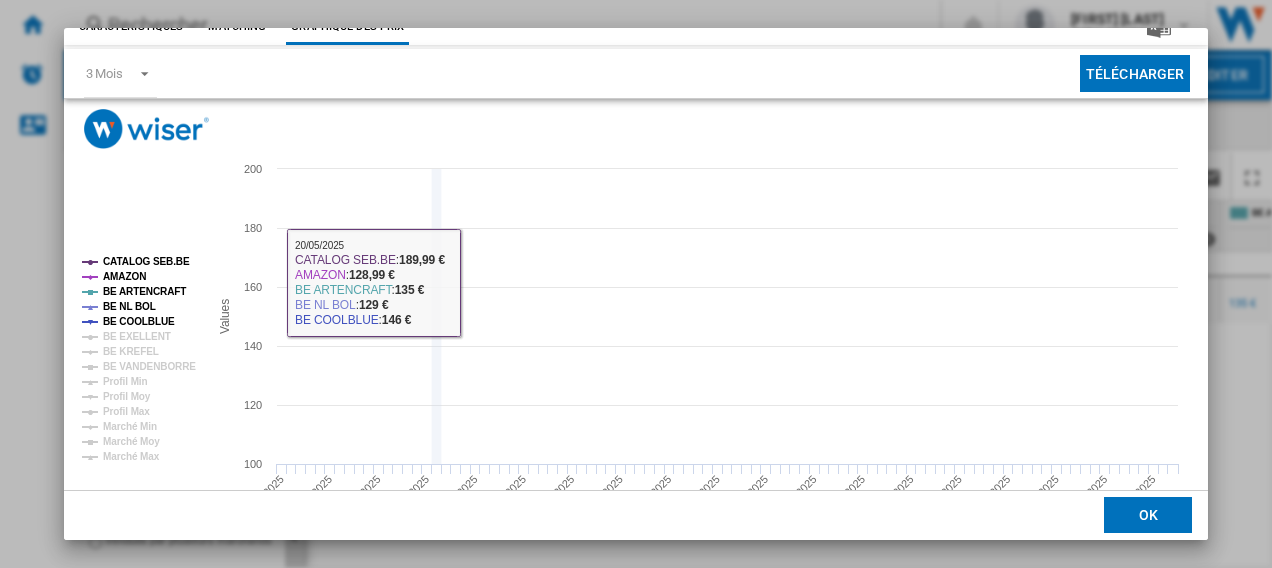 scroll, scrollTop: 100, scrollLeft: 0, axis: vertical 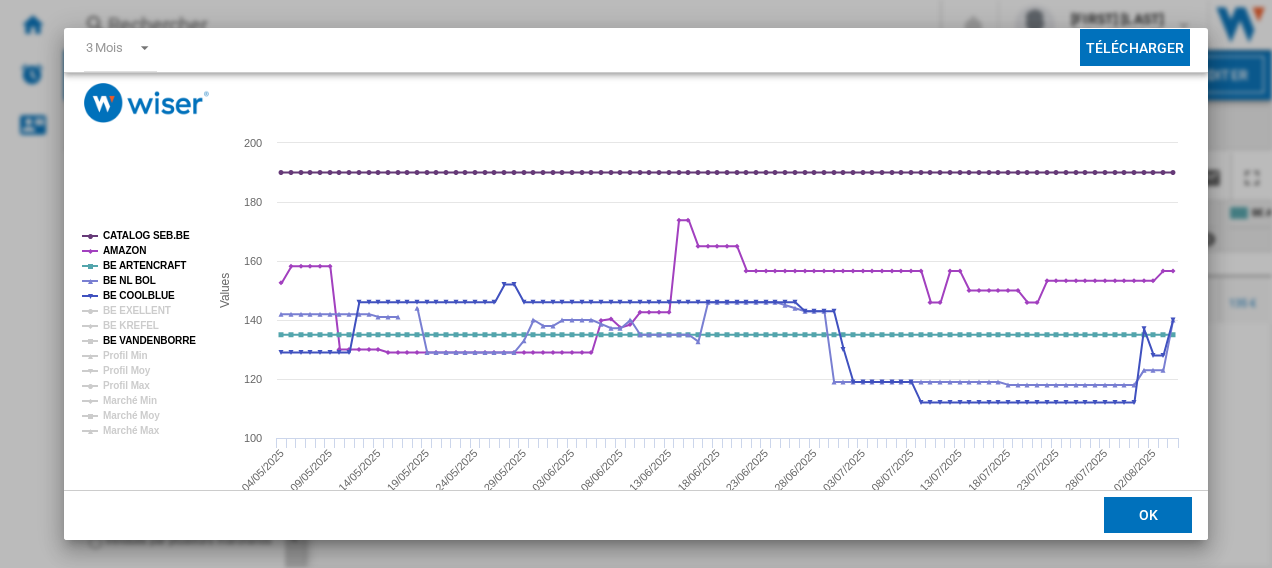 click on "BE VANDENBORRE" 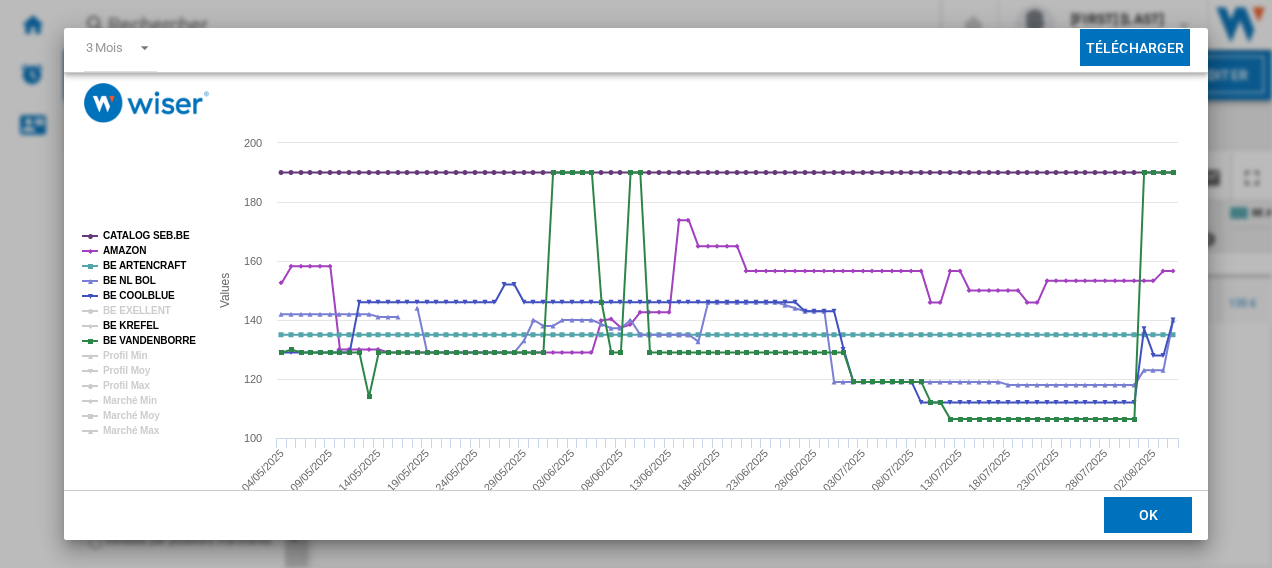 click on "BE KREFEL" 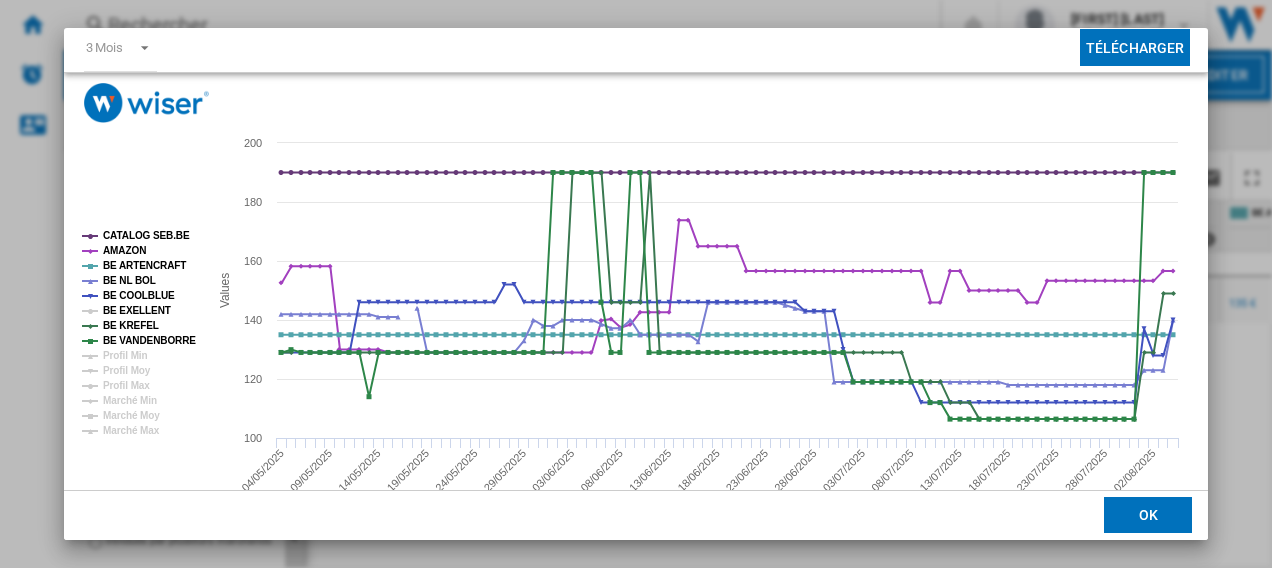 click on "BE EXELLENT" 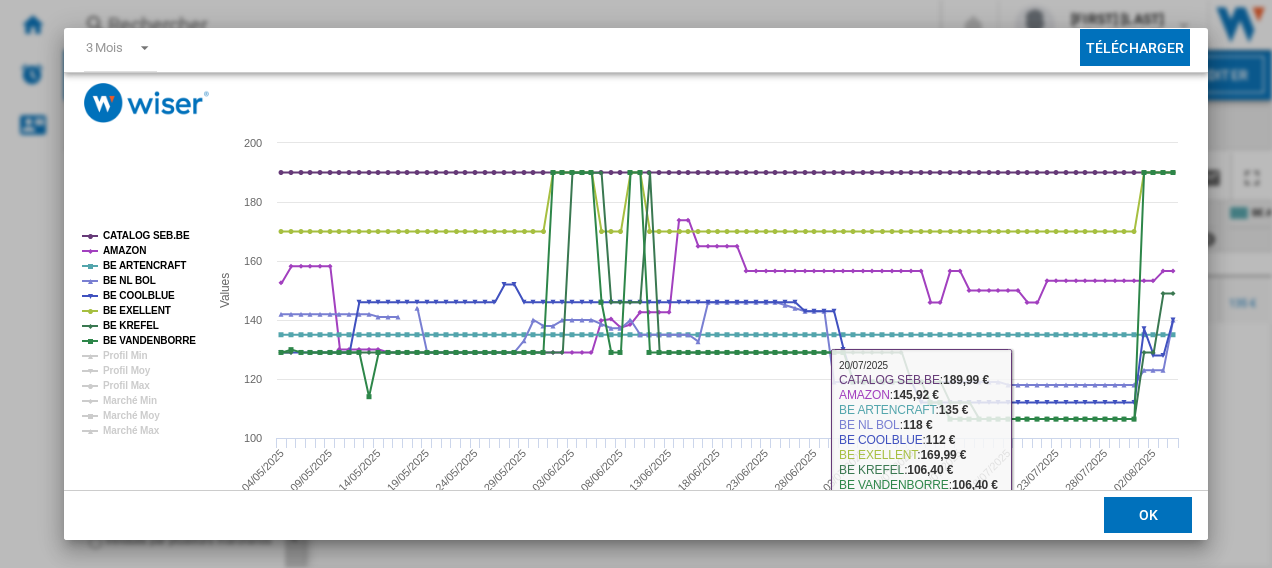 click on "OK" 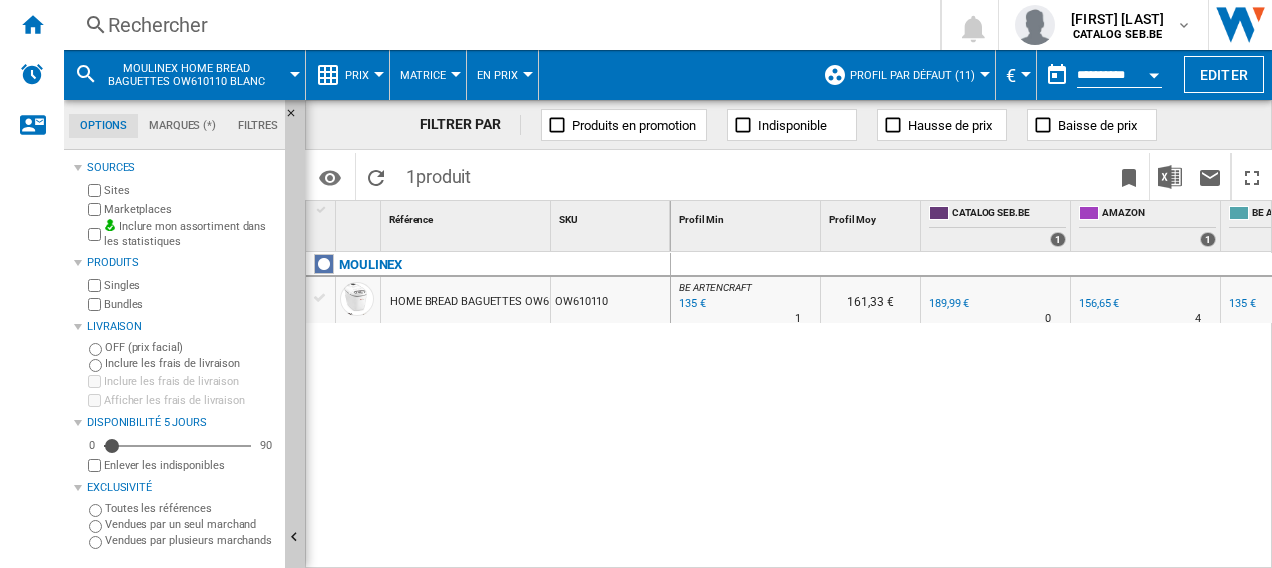 click on "135 €" at bounding box center (691, 304) 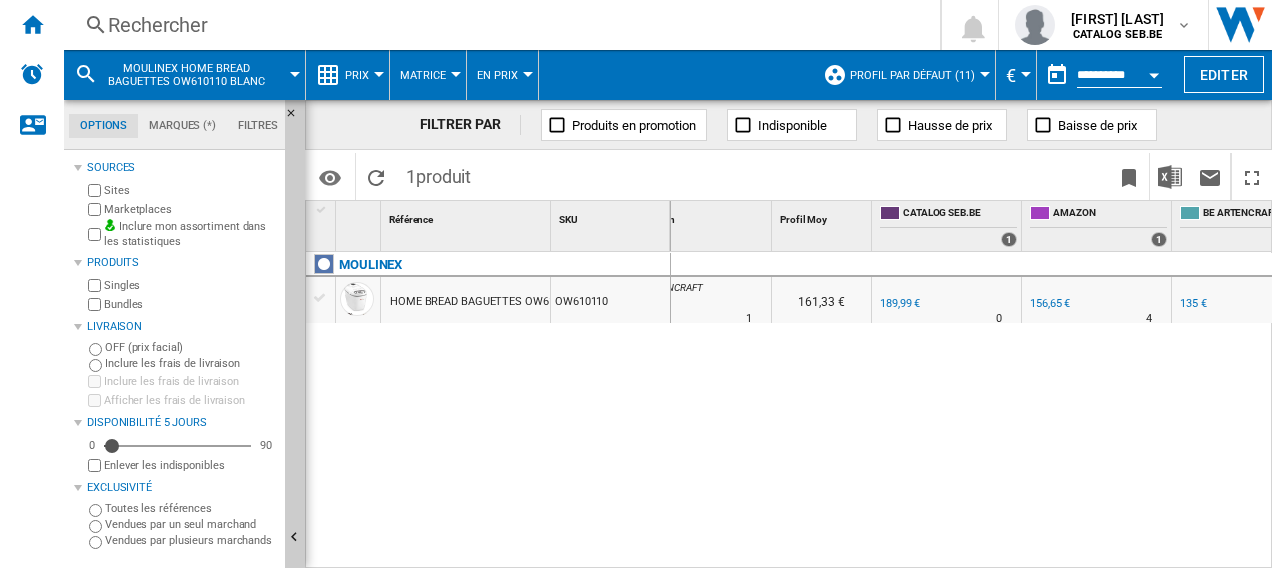 scroll, scrollTop: 0, scrollLeft: 66, axis: horizontal 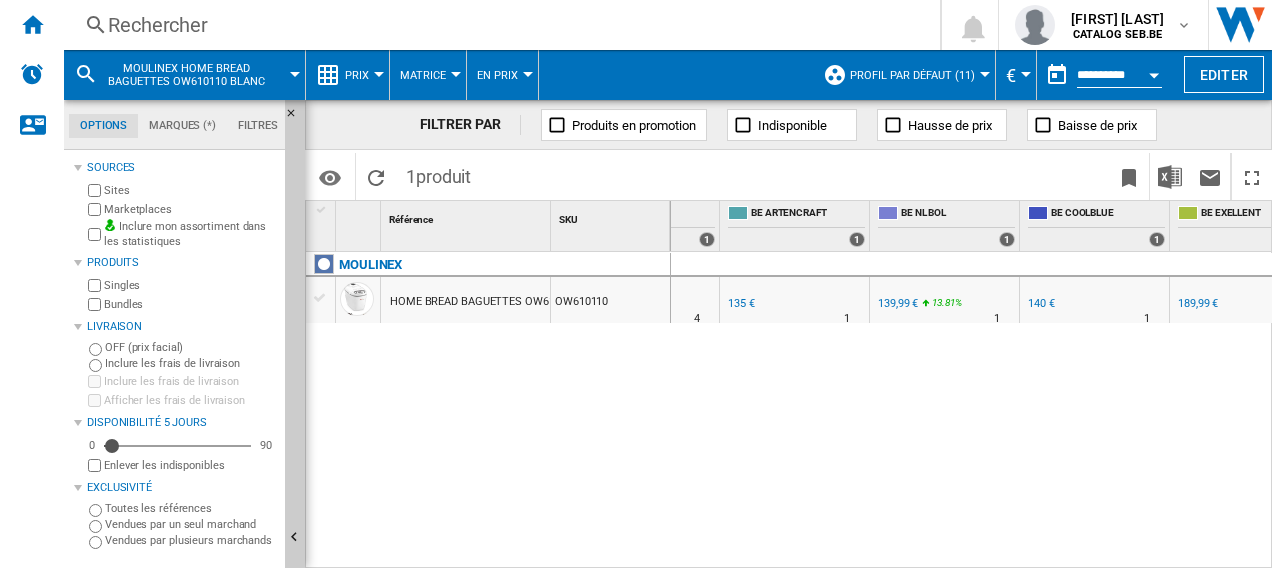 click on "139,99 €" at bounding box center [898, 303] 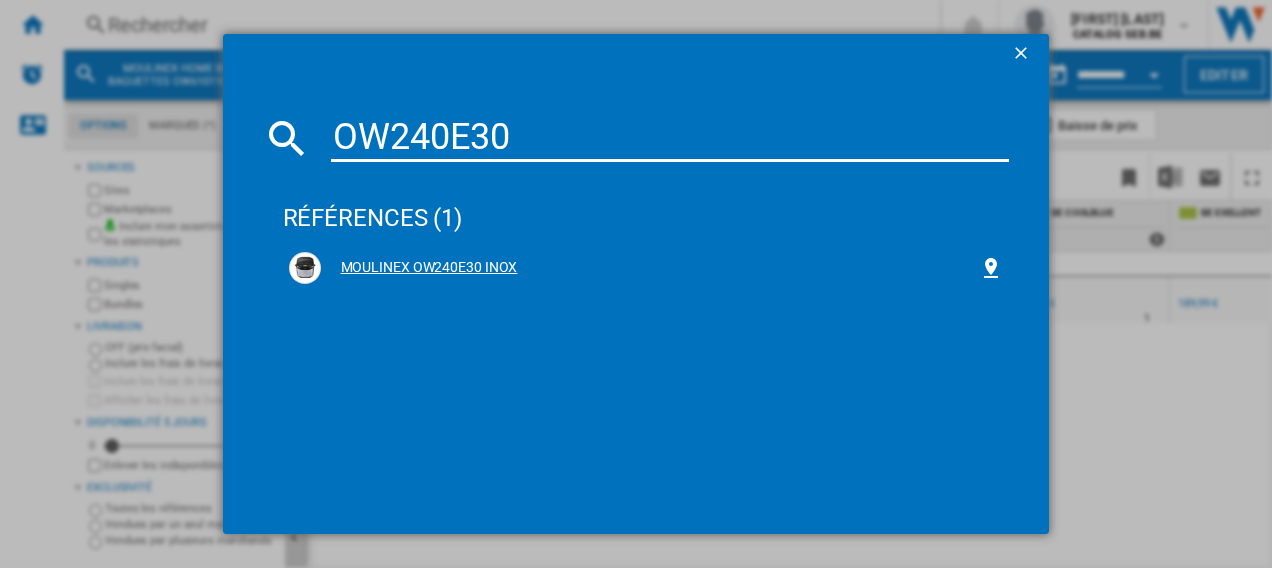 type on "OW240E30" 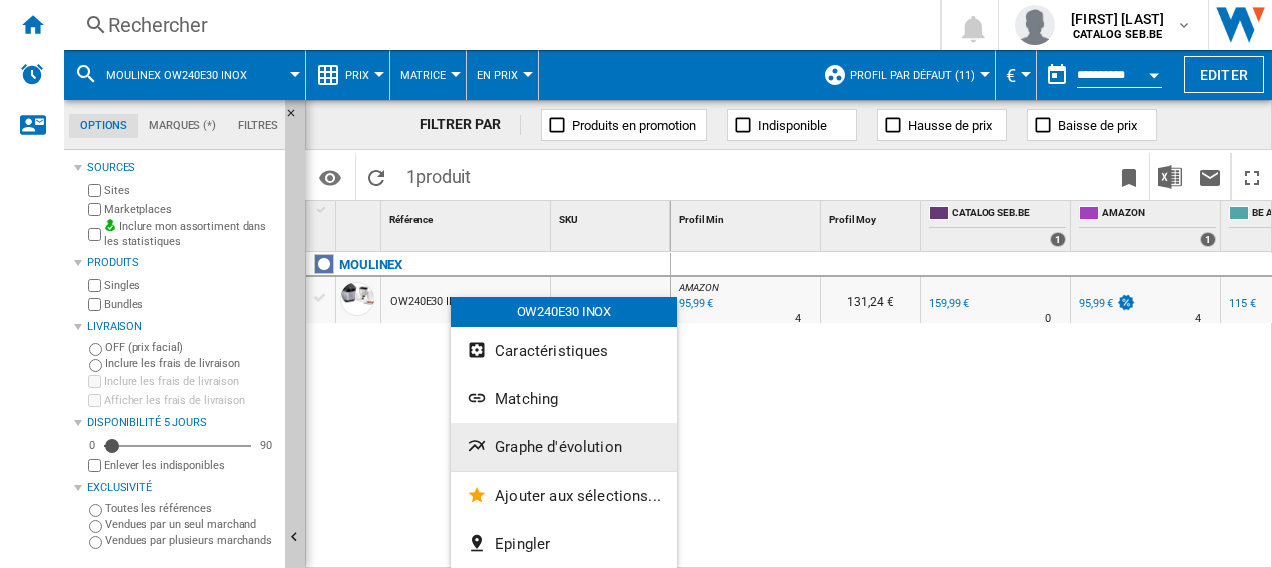 click on "Graphe d'évolution" at bounding box center (558, 447) 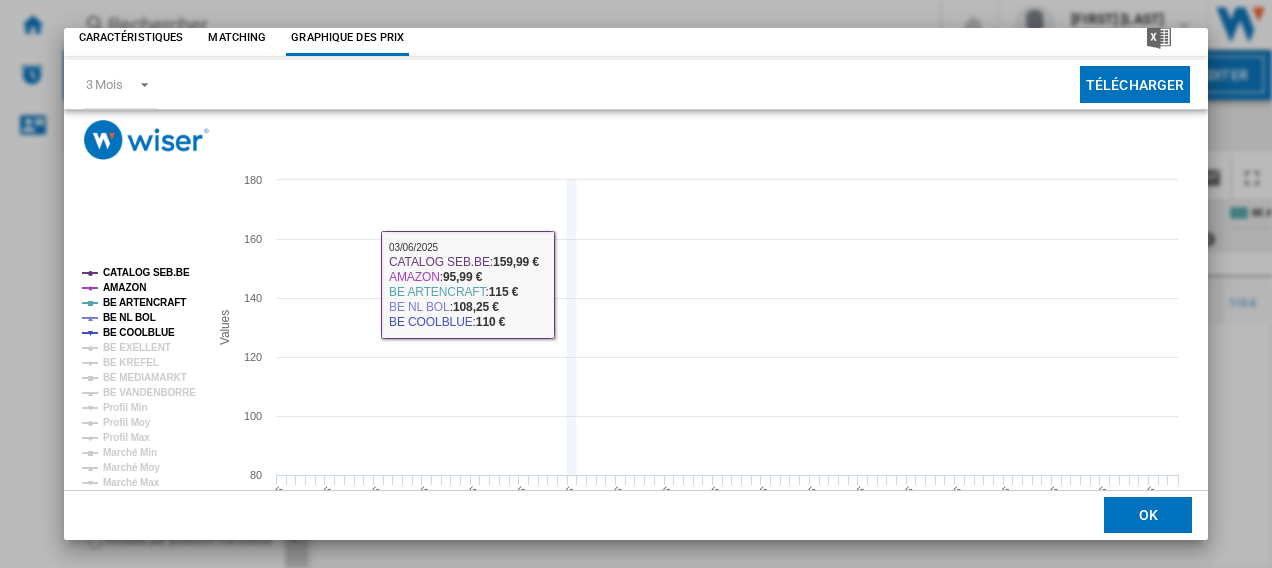 scroll, scrollTop: 132, scrollLeft: 0, axis: vertical 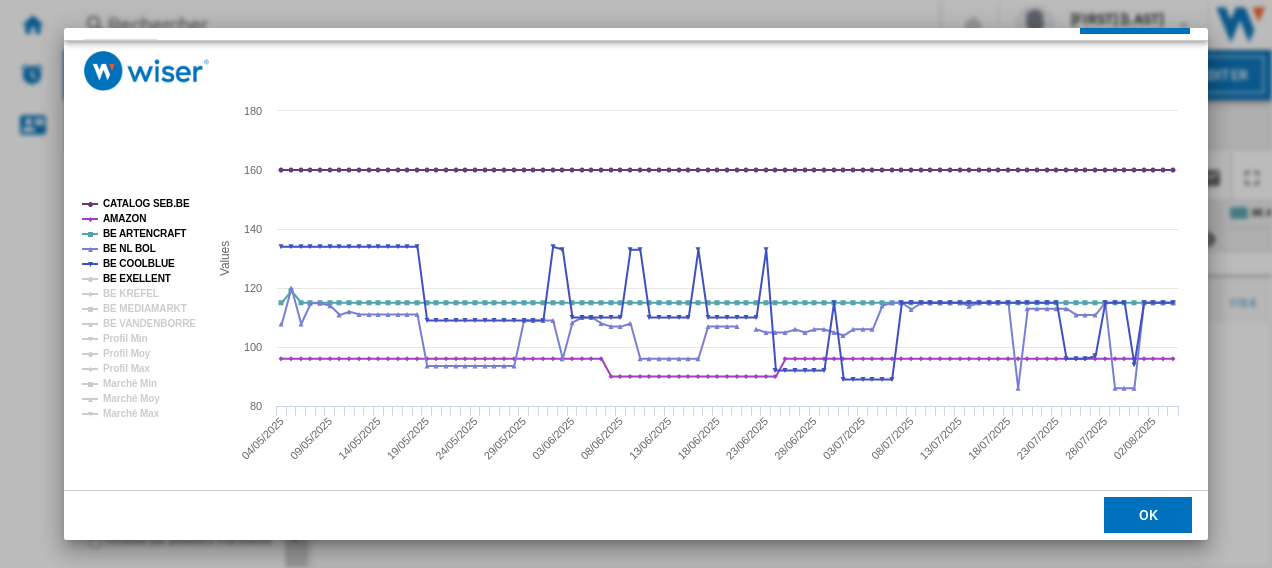 click on "BE EXELLENT" 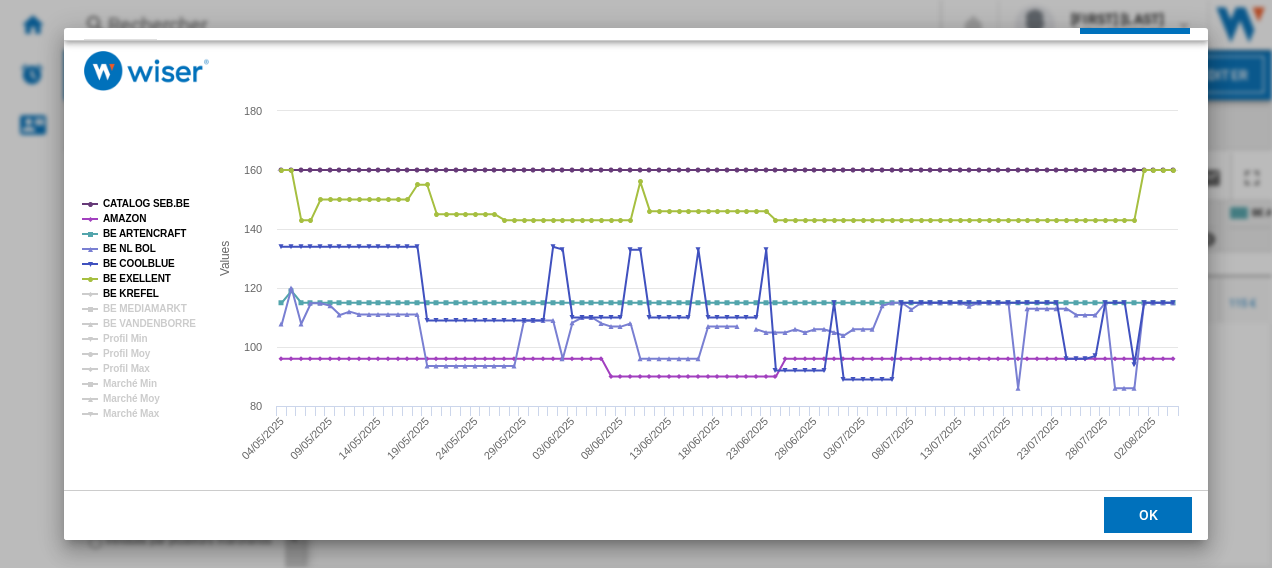 click on "BE KREFEL" 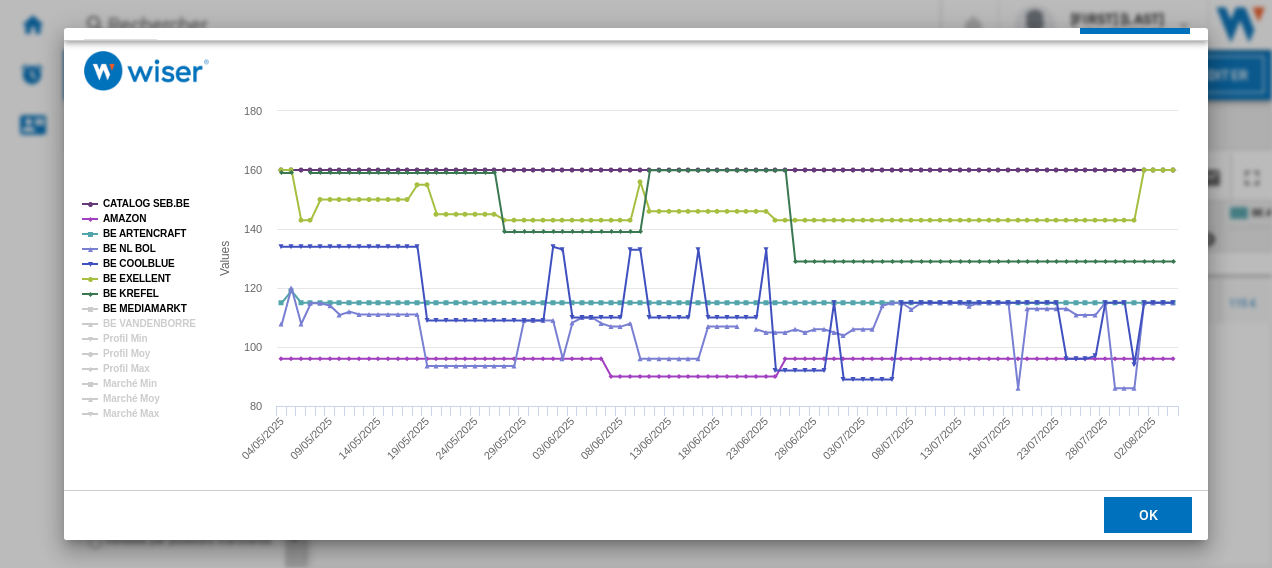 click on "BE MEDIAMARKT" 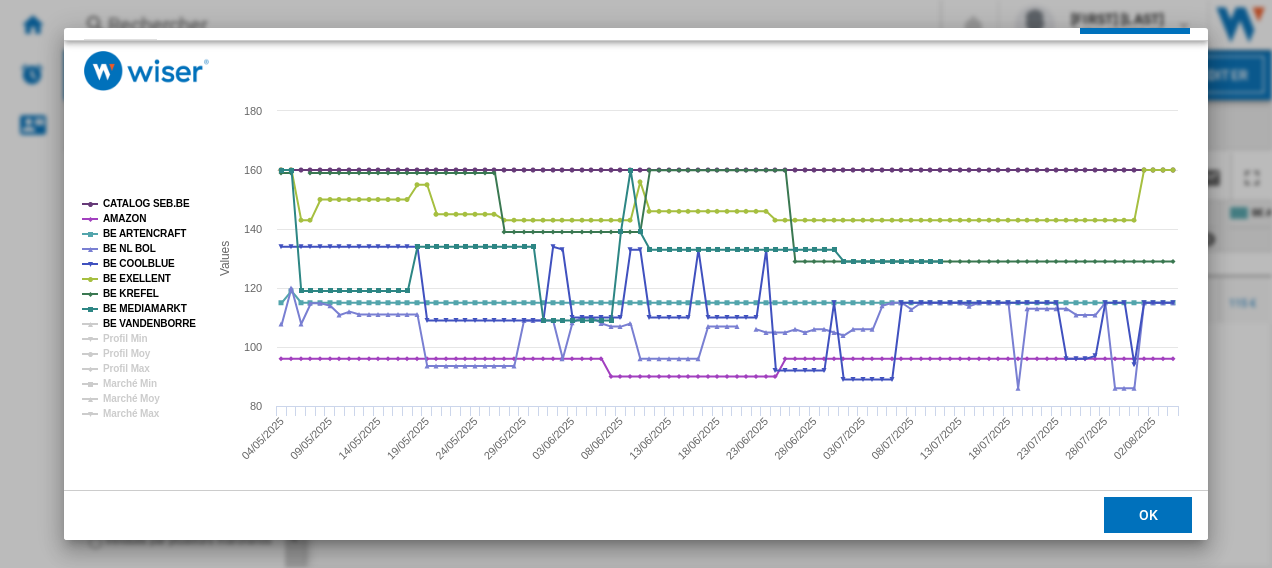 click on "BE VANDENBORRE" 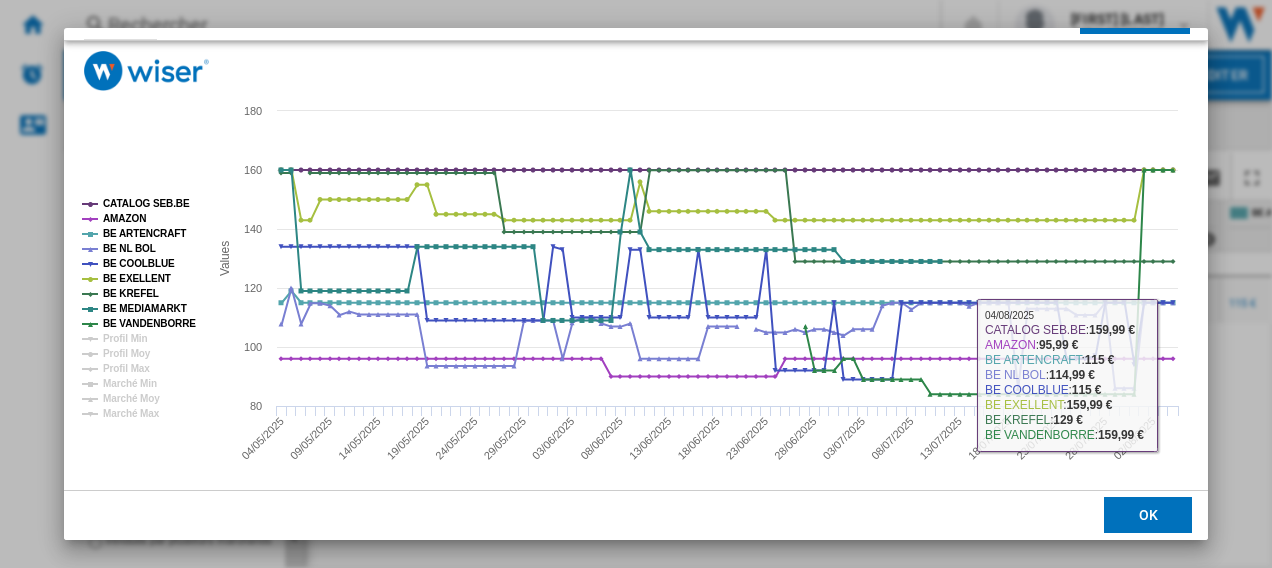 click on "OK" 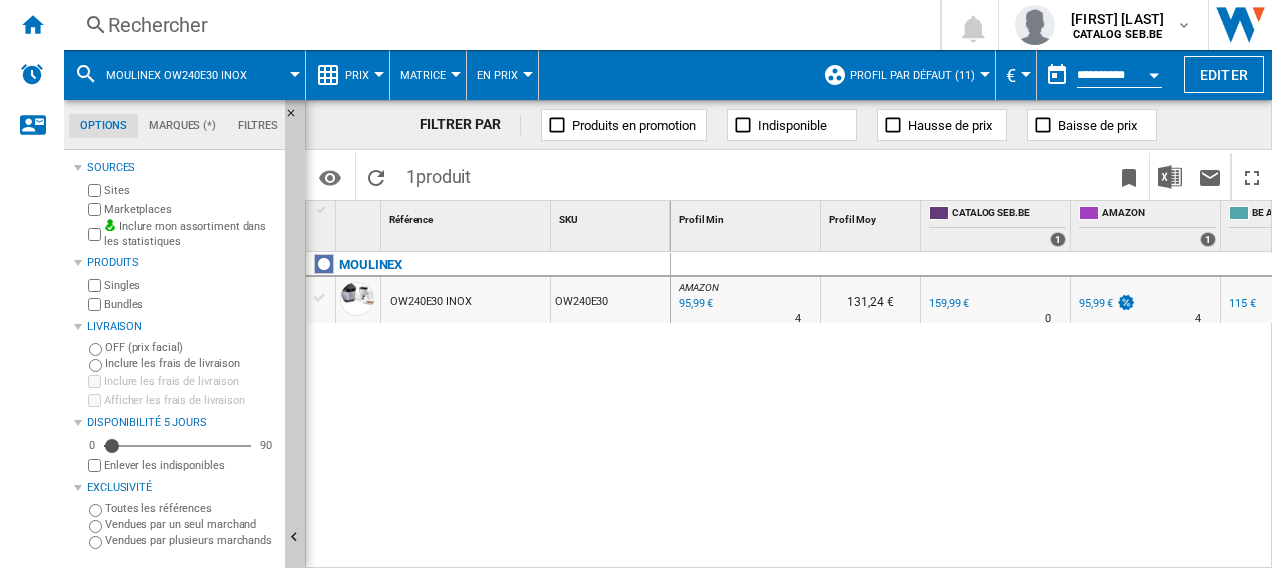 scroll, scrollTop: 0, scrollLeft: 96, axis: horizontal 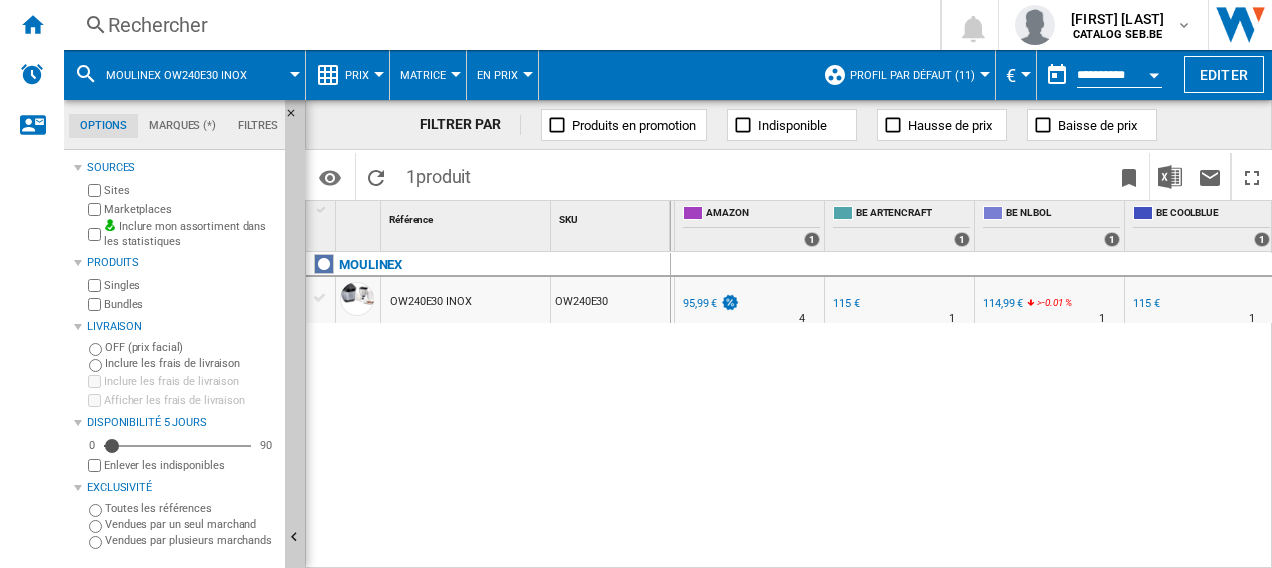 click on "115 €" at bounding box center [845, 304] 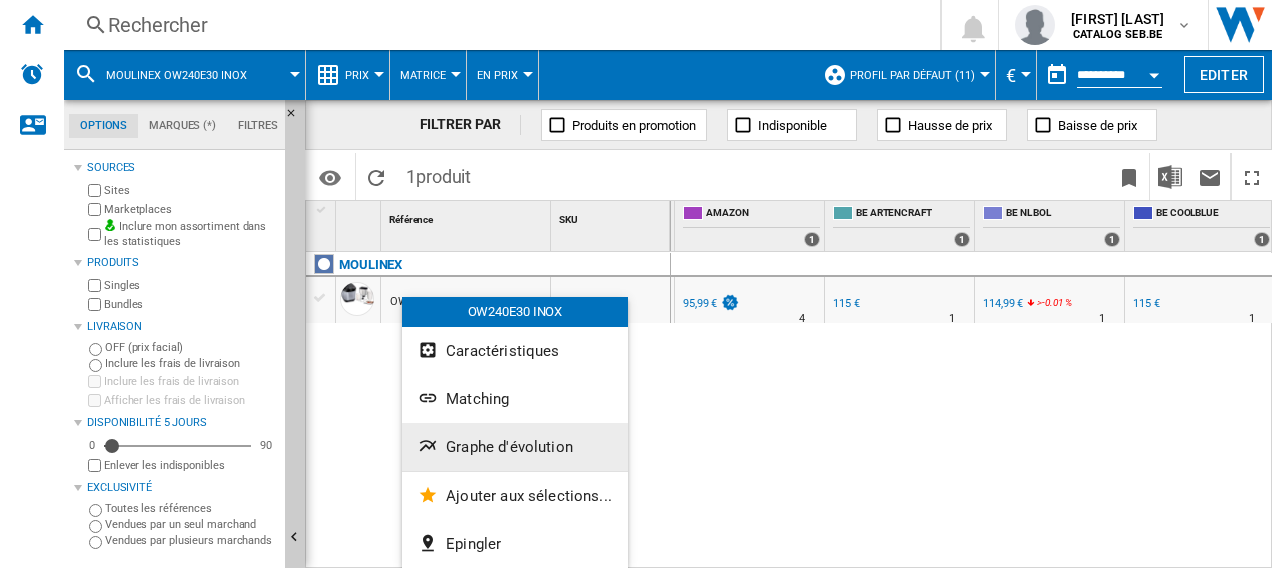 click on "Graphe d'évolution" at bounding box center (509, 447) 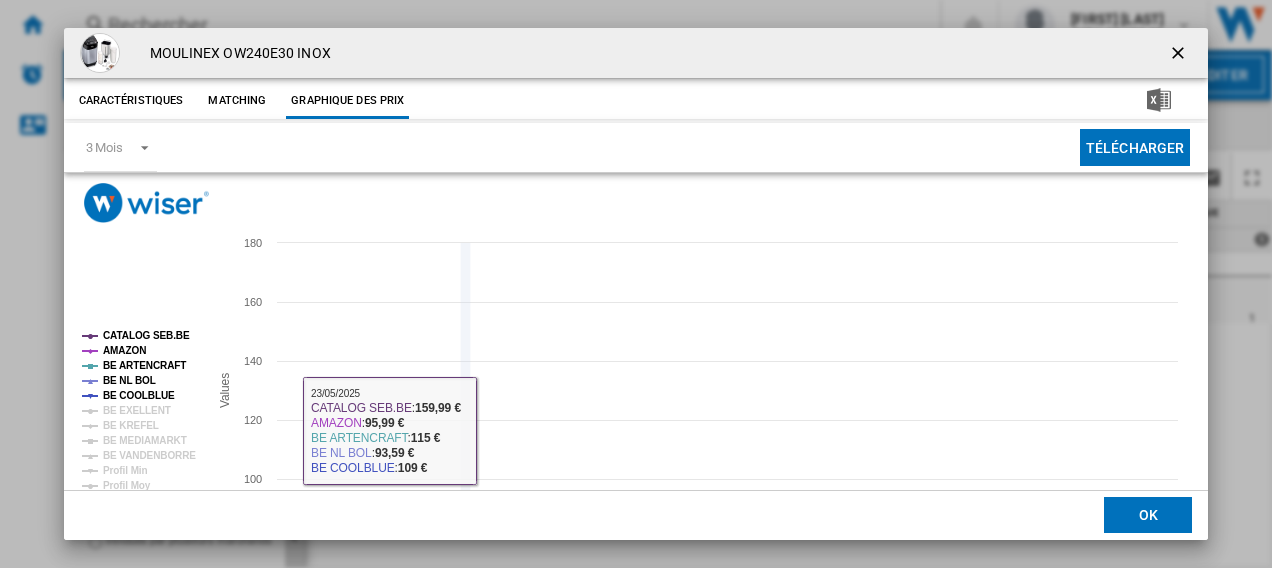scroll, scrollTop: 132, scrollLeft: 0, axis: vertical 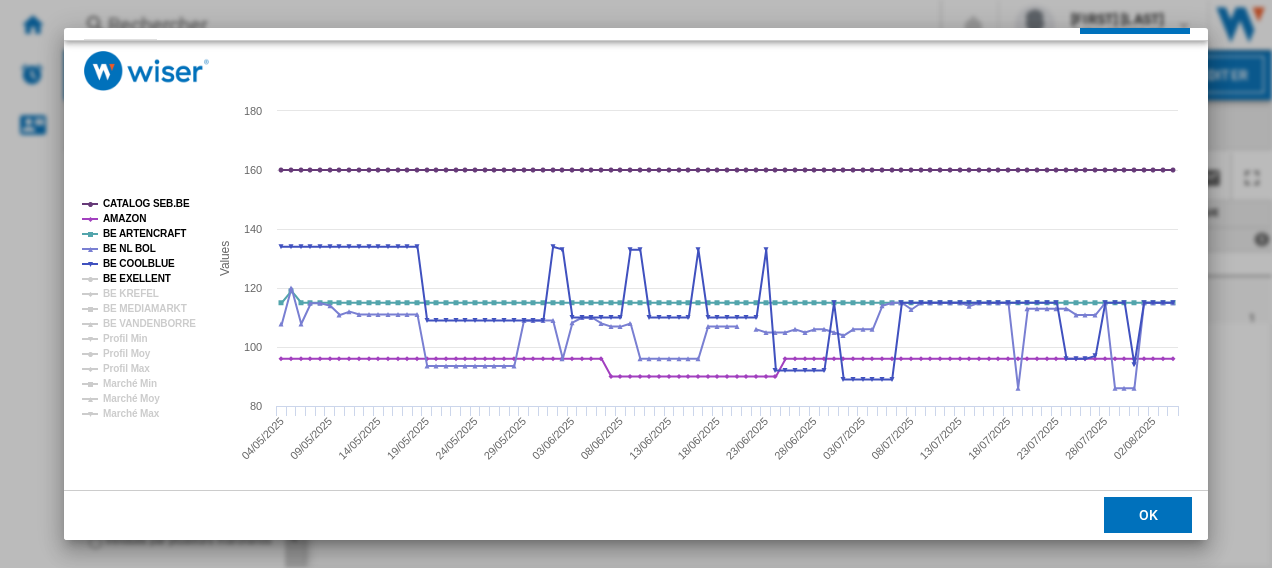 click on "BE EXELLENT" 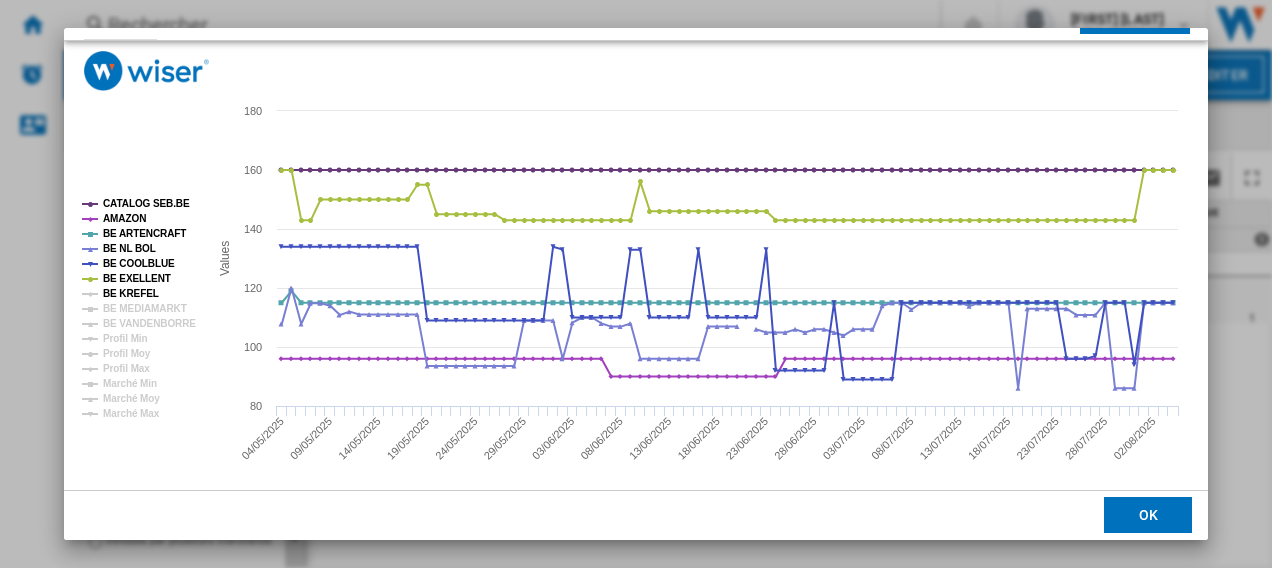 click on "BE KREFEL" 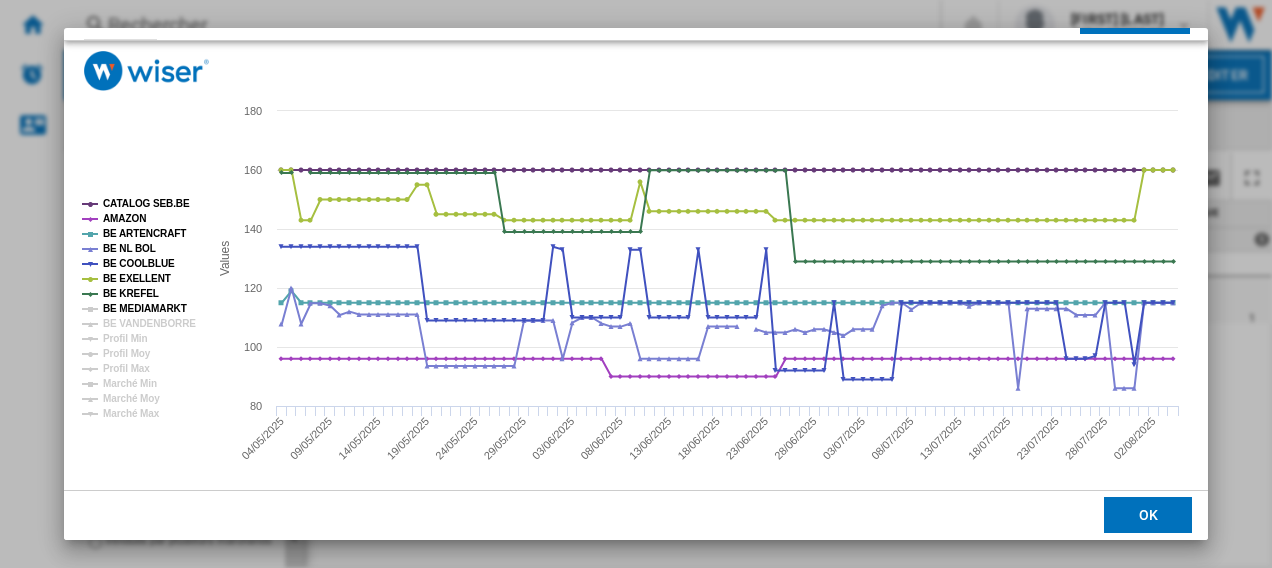 click on "BE MEDIAMARKT" 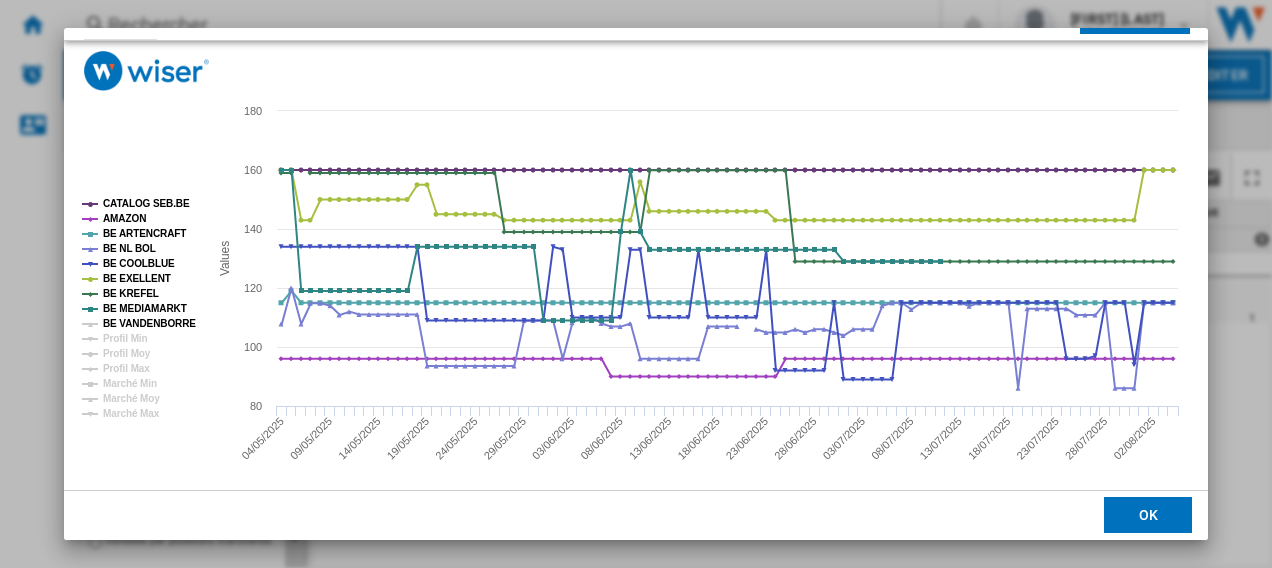 click on "BE VANDENBORRE" 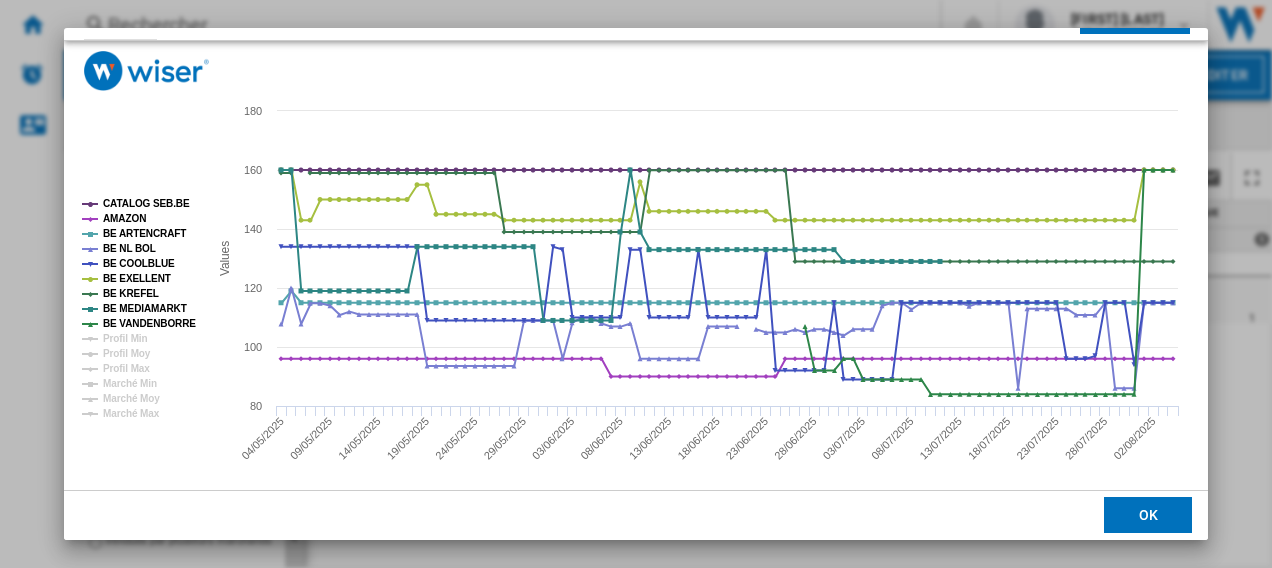 click on "OK" 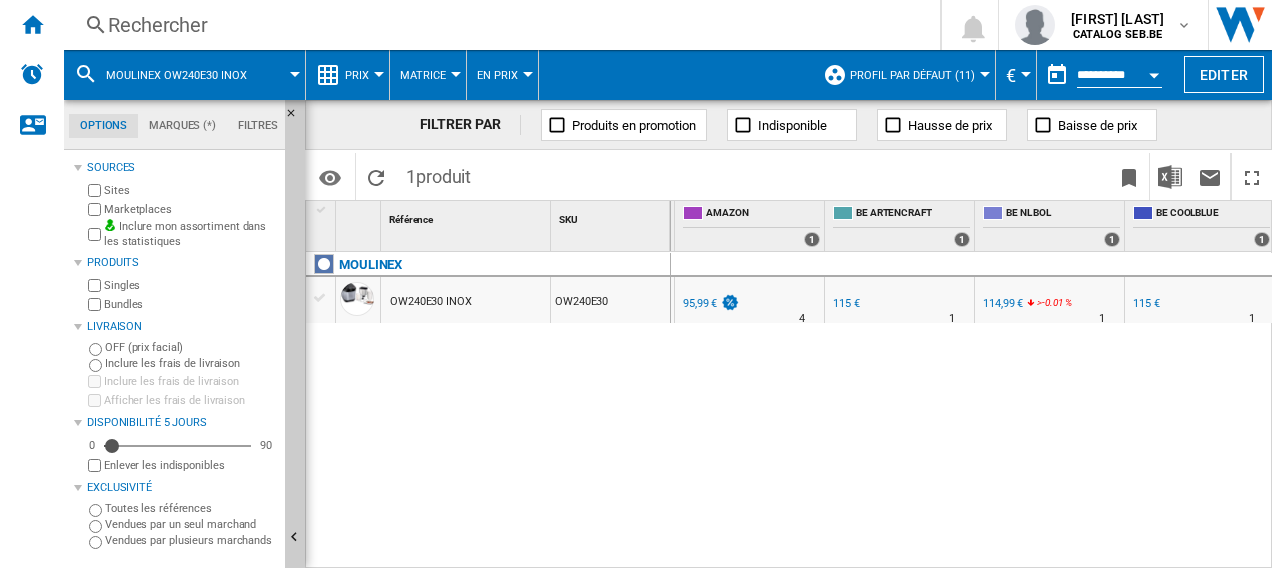click on "Rechercher" at bounding box center [498, 25] 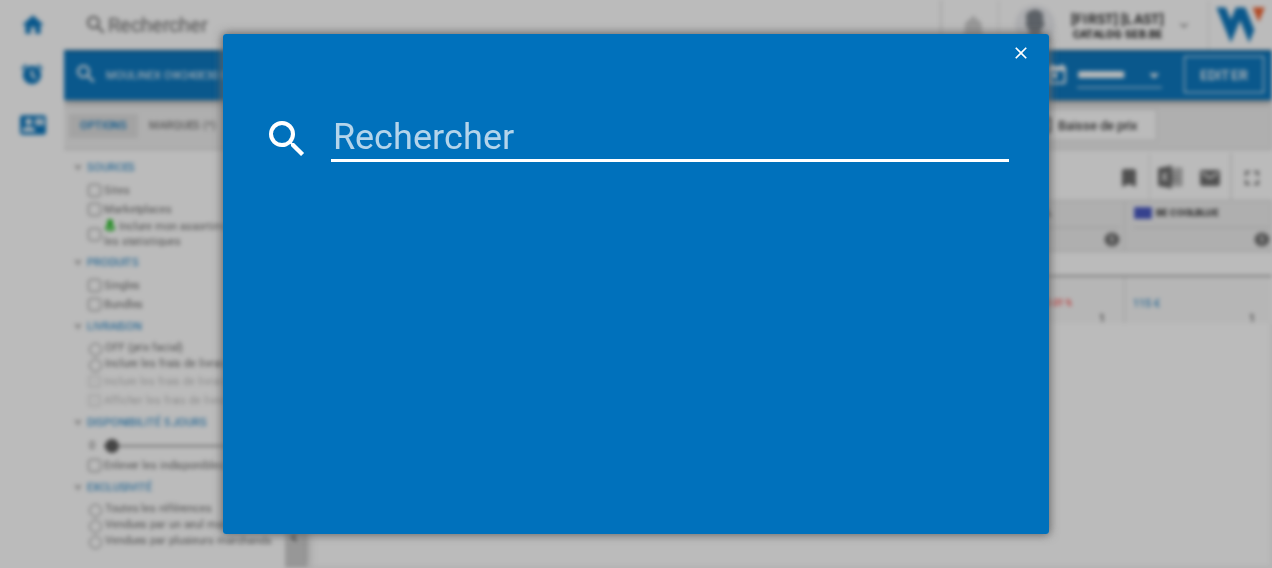 click at bounding box center [670, 138] 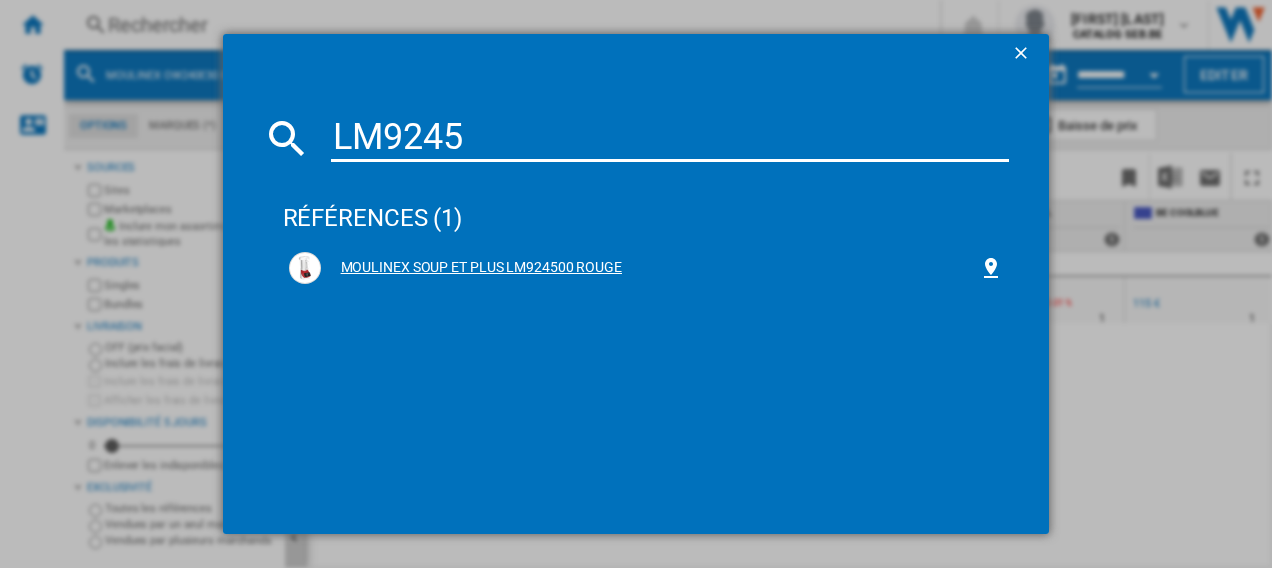 type on "LM9245" 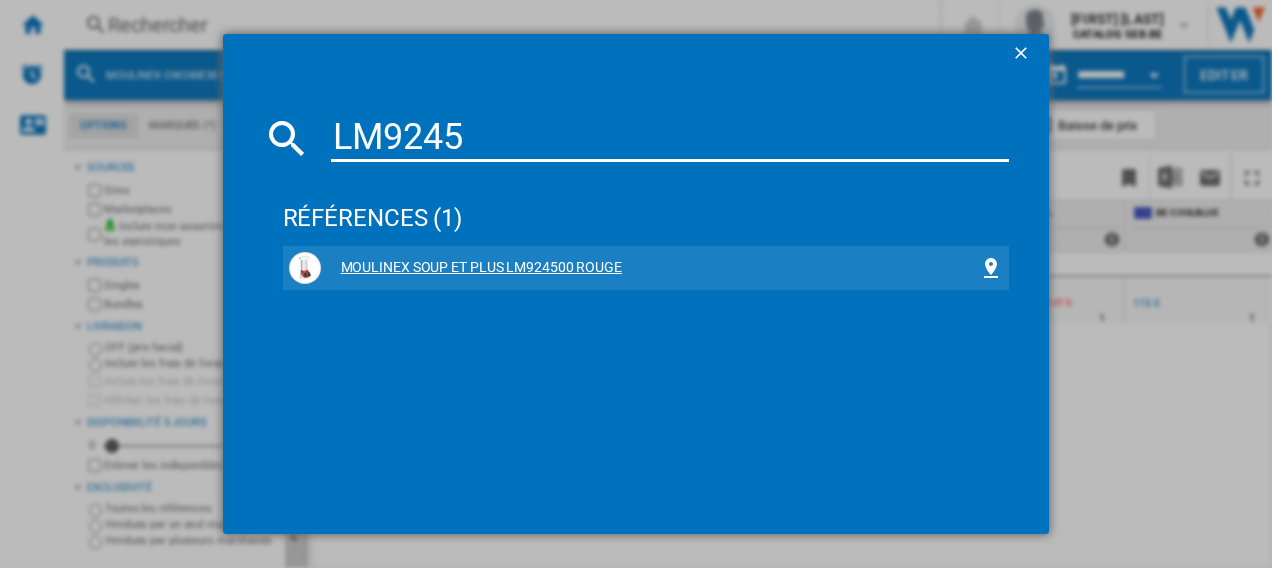 click on "MOULINEX SOUP ET PLUS LM924500 ROUGE" at bounding box center [650, 268] 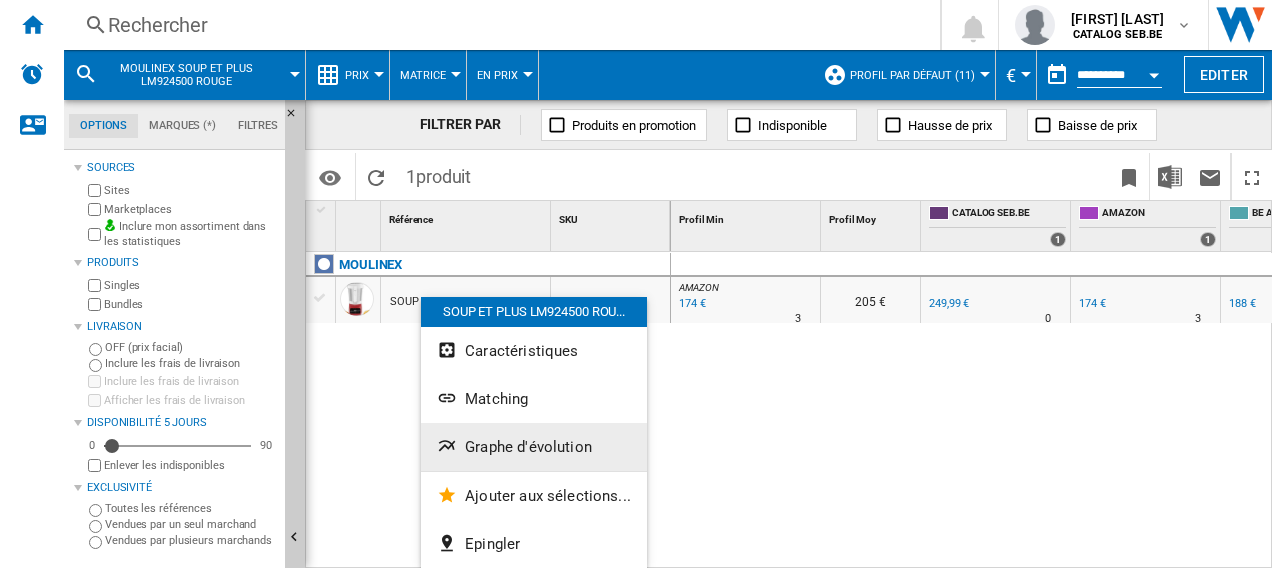 click on "Graphe d'évolution" at bounding box center [528, 447] 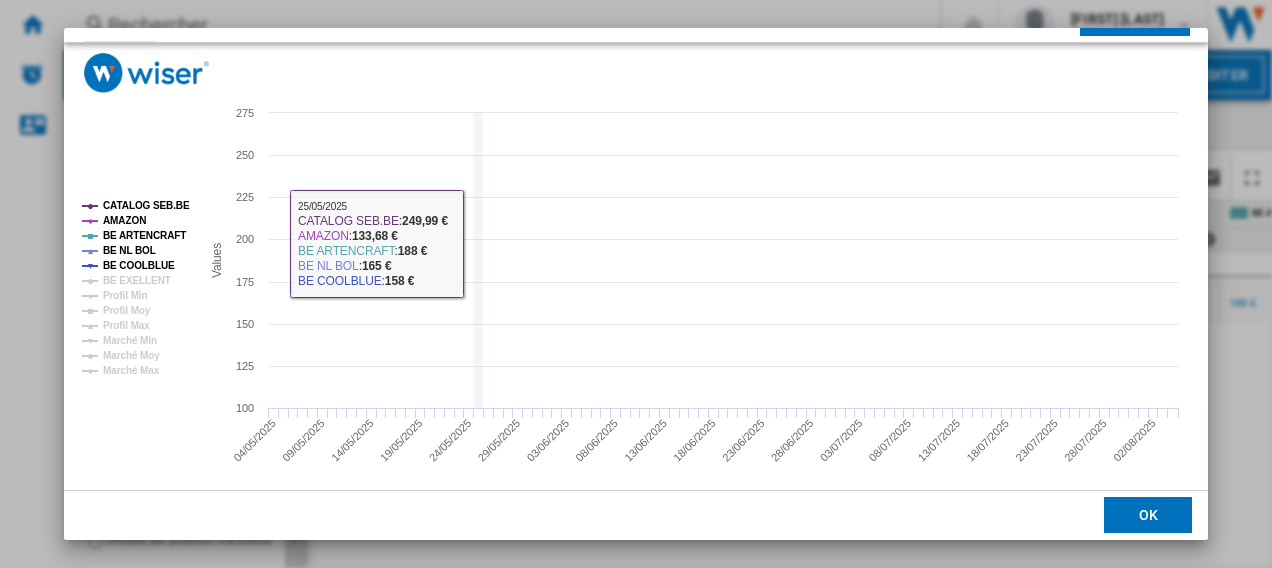 scroll, scrollTop: 132, scrollLeft: 0, axis: vertical 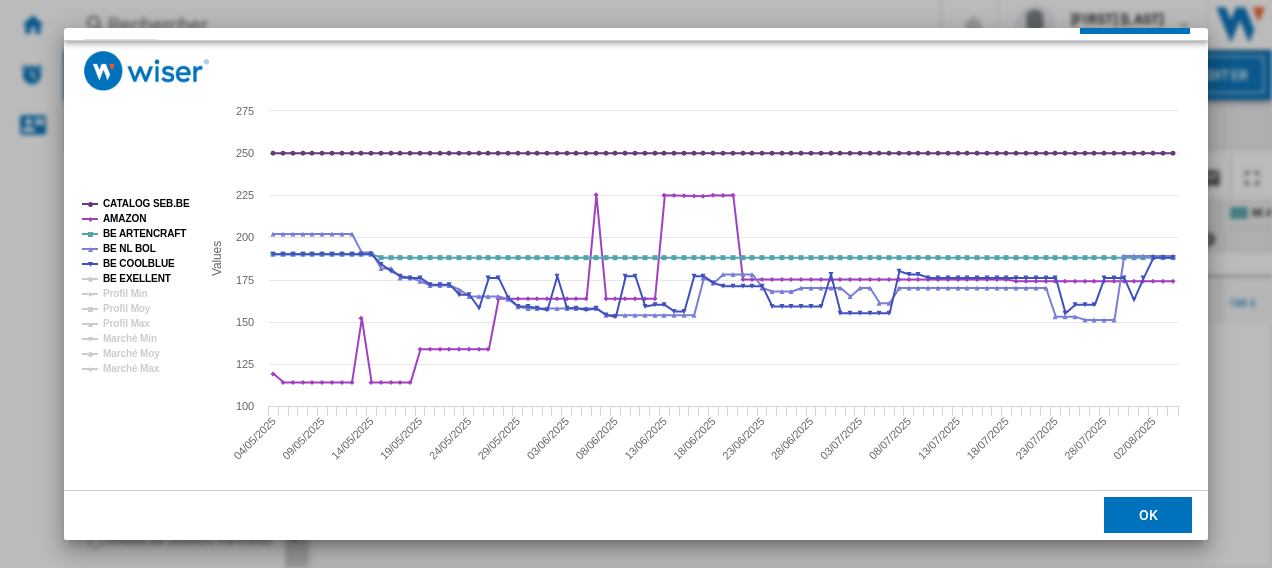 click on "BE EXELLENT" 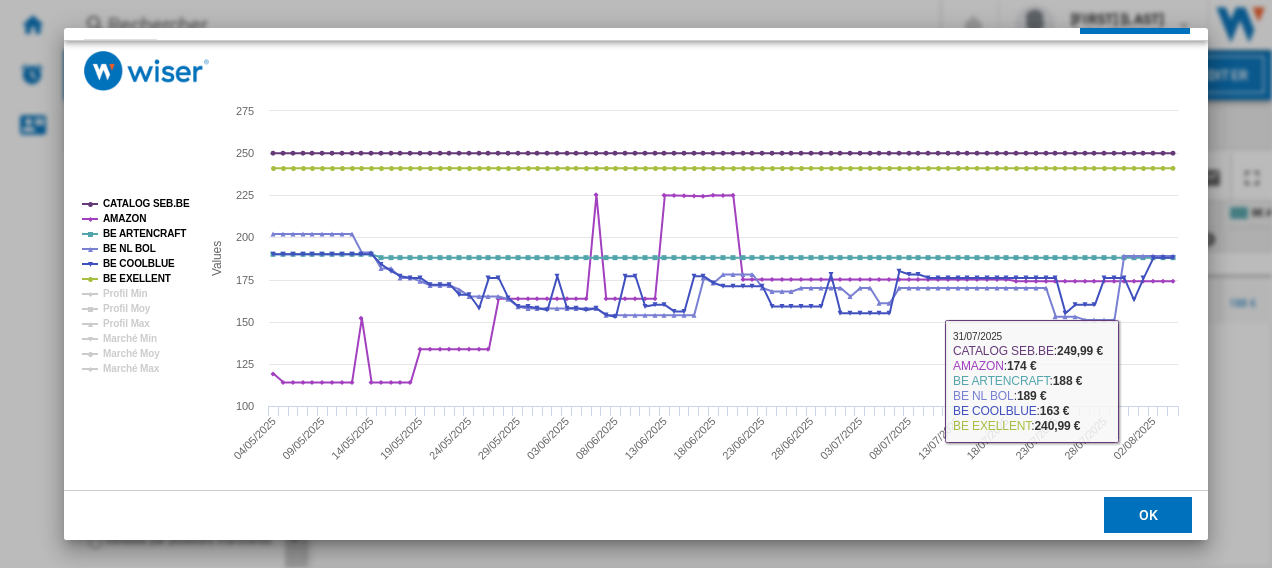 click on "OK" 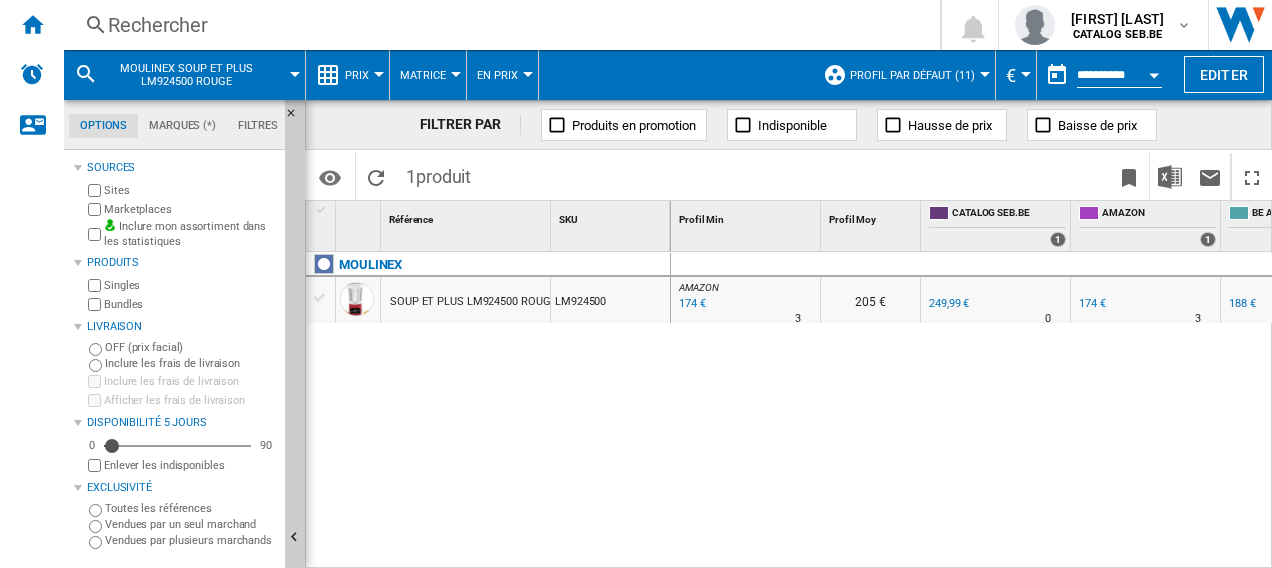 scroll, scrollTop: 0, scrollLeft: 144, axis: horizontal 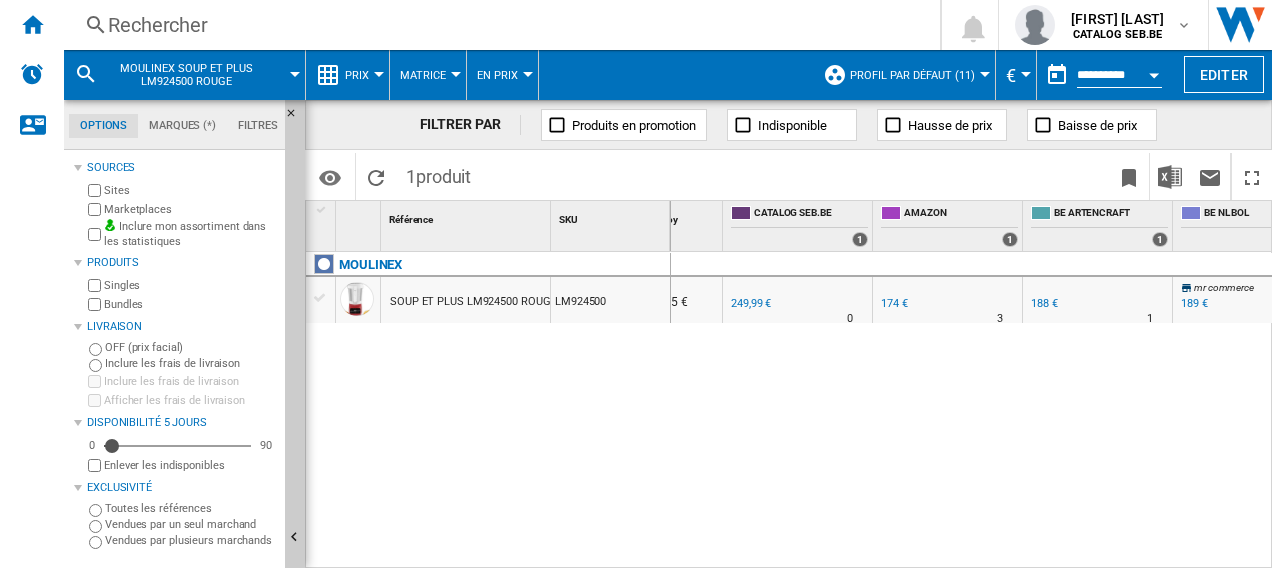 click on "188 €" at bounding box center (1044, 303) 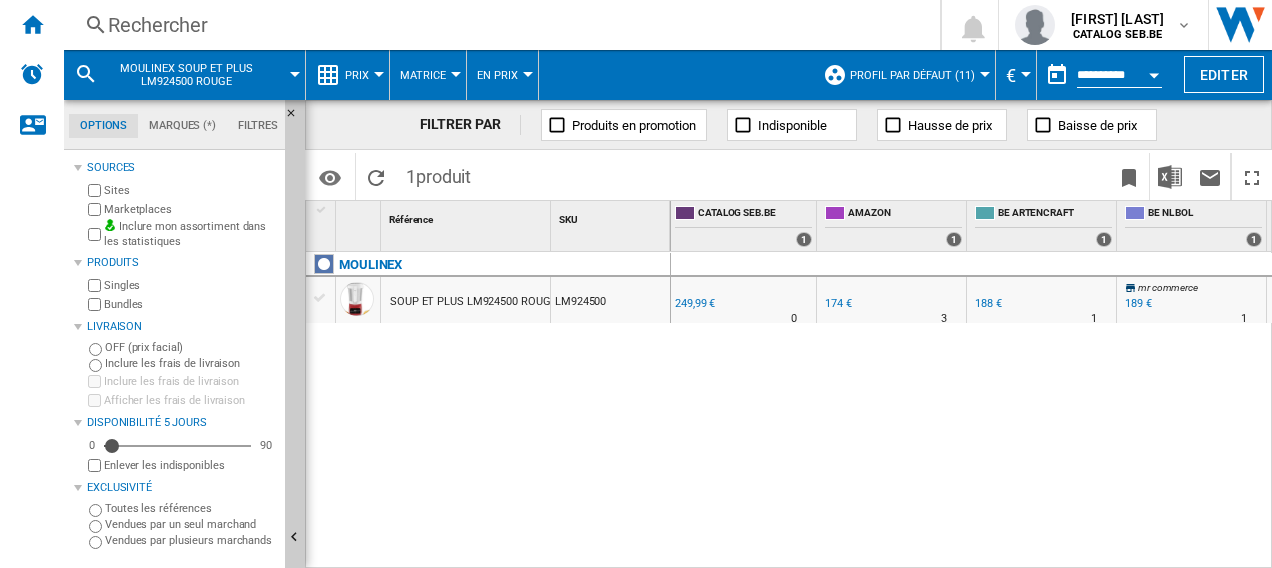 scroll, scrollTop: 0, scrollLeft: 284, axis: horizontal 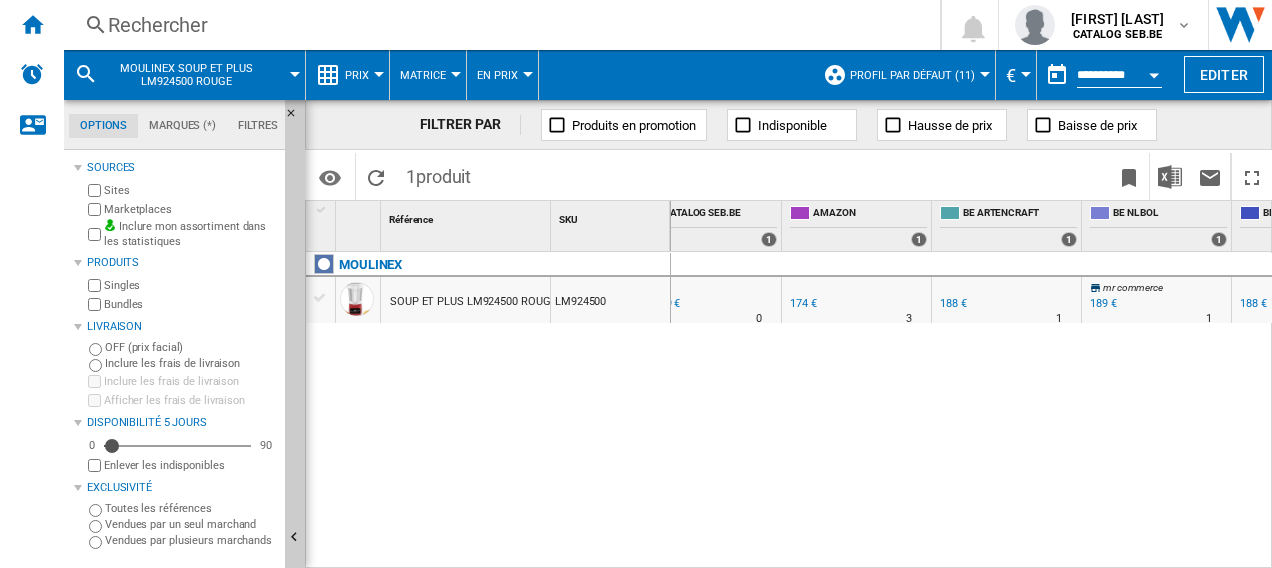 click on "189 €" at bounding box center [1103, 303] 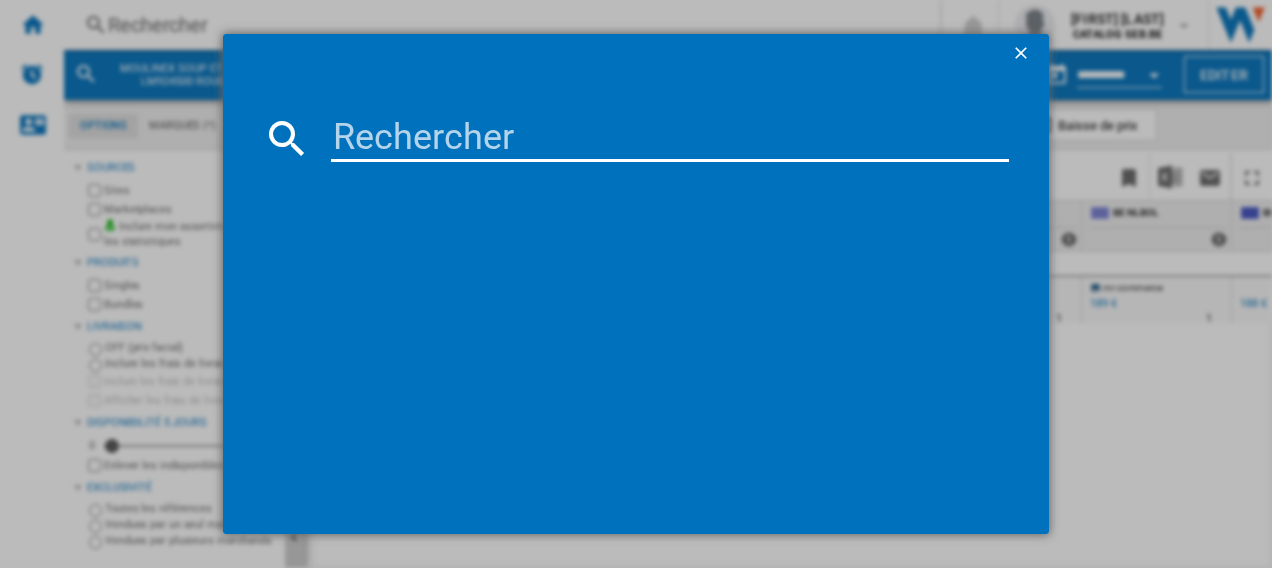click at bounding box center [670, 138] 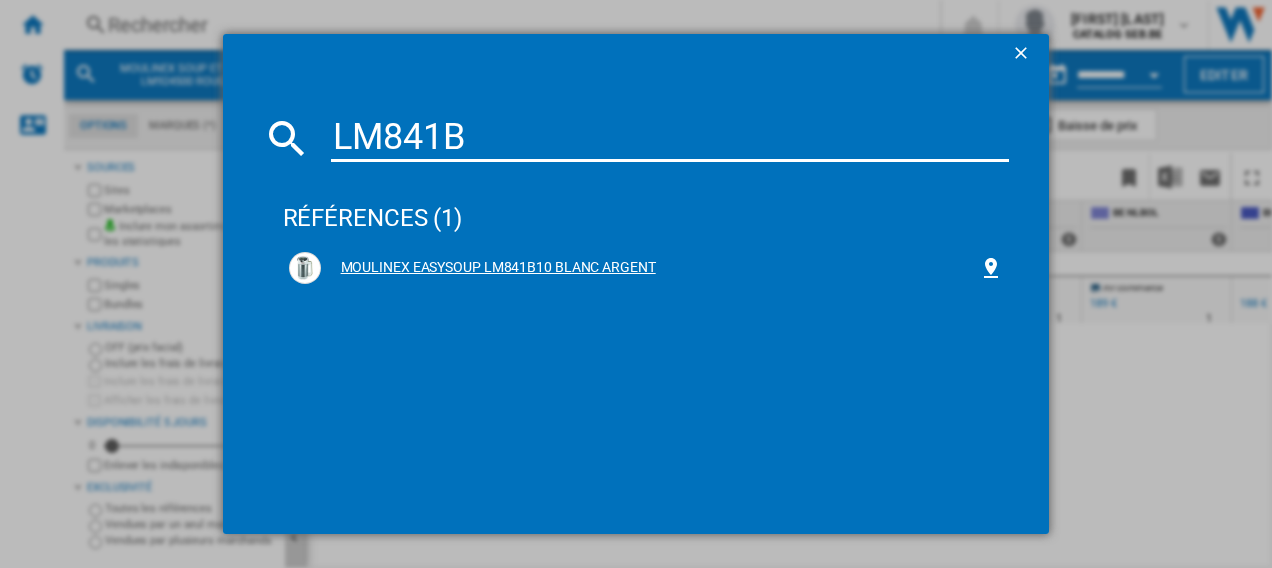 type on "LM841B" 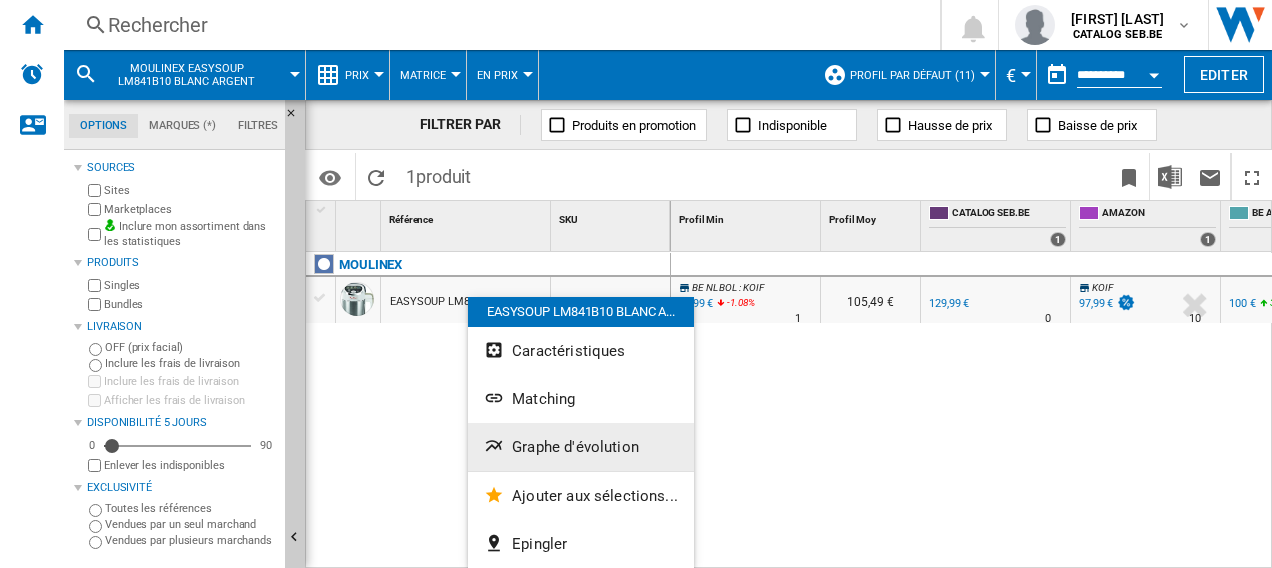 click on "Graphe d'évolution" at bounding box center [575, 447] 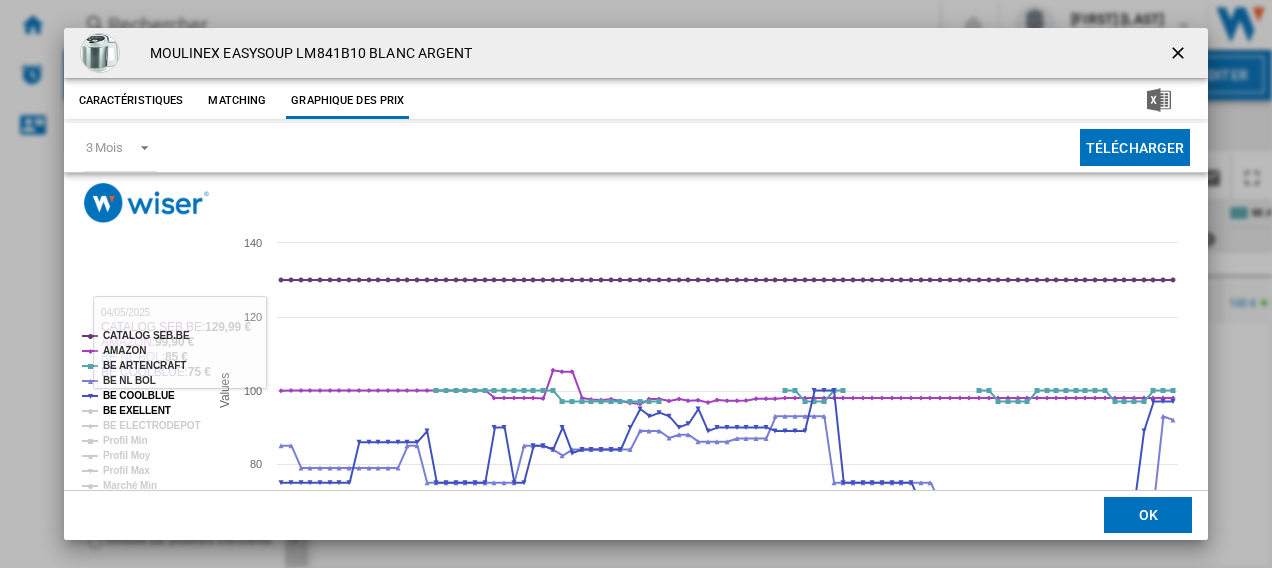 click on "BE EXELLENT" 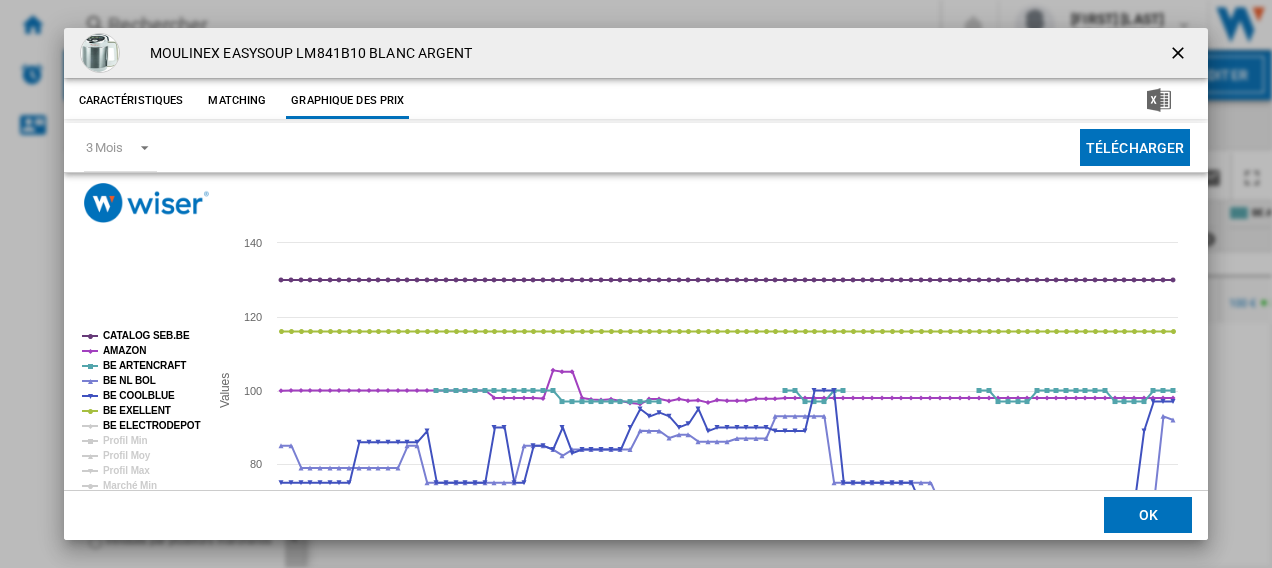 click on "BE ELECTRODEPOT" 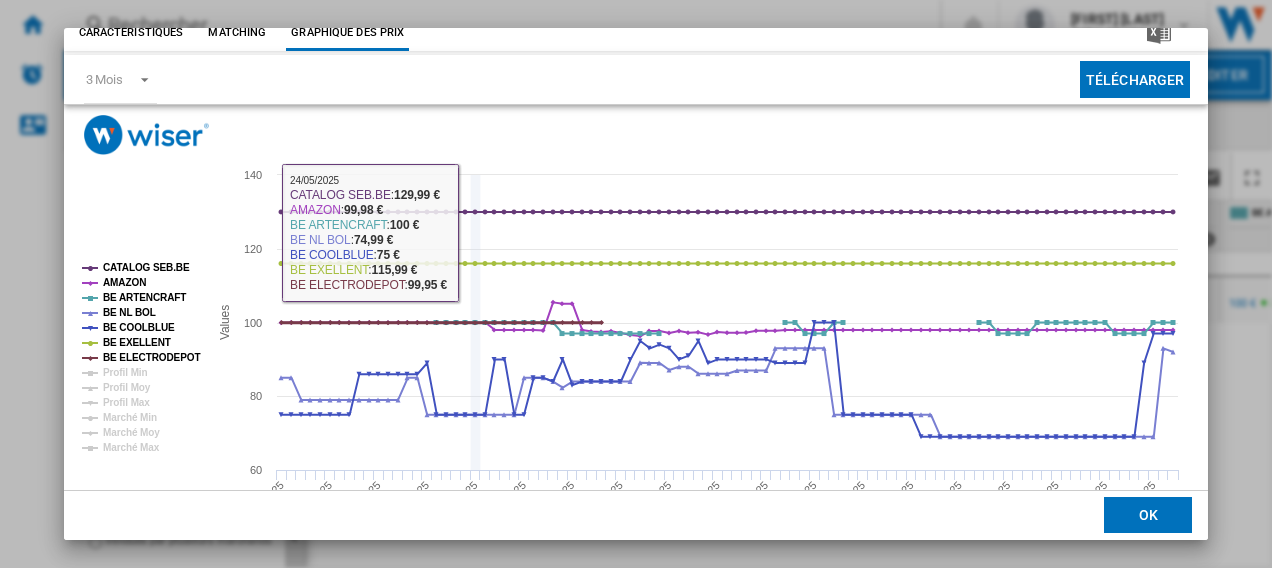 scroll, scrollTop: 132, scrollLeft: 0, axis: vertical 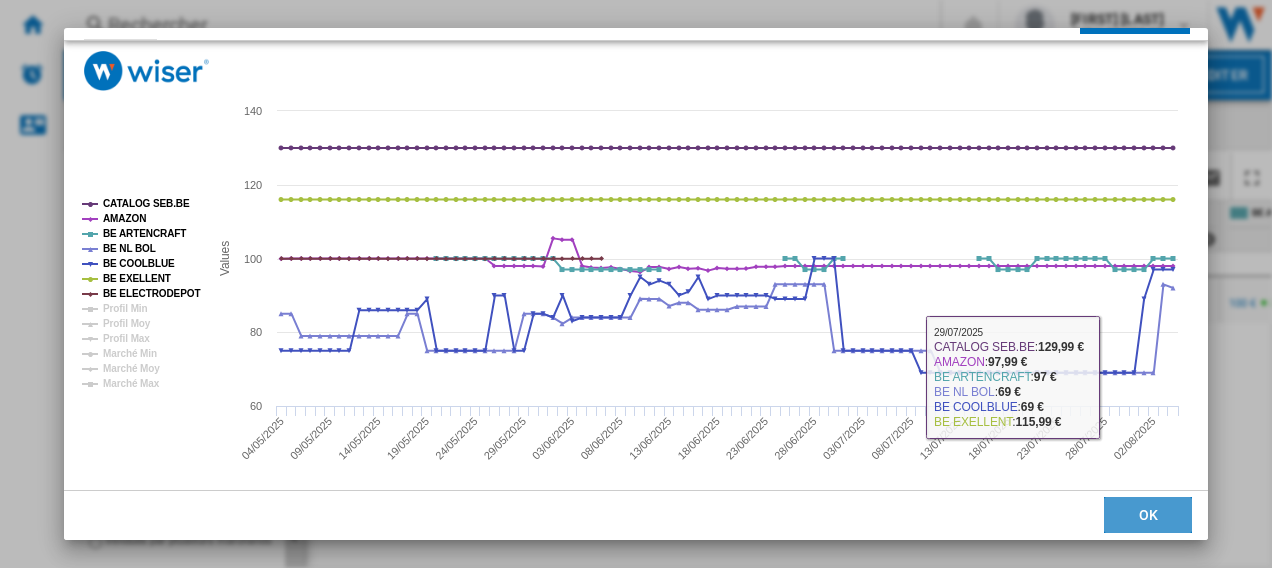 click on "OK" 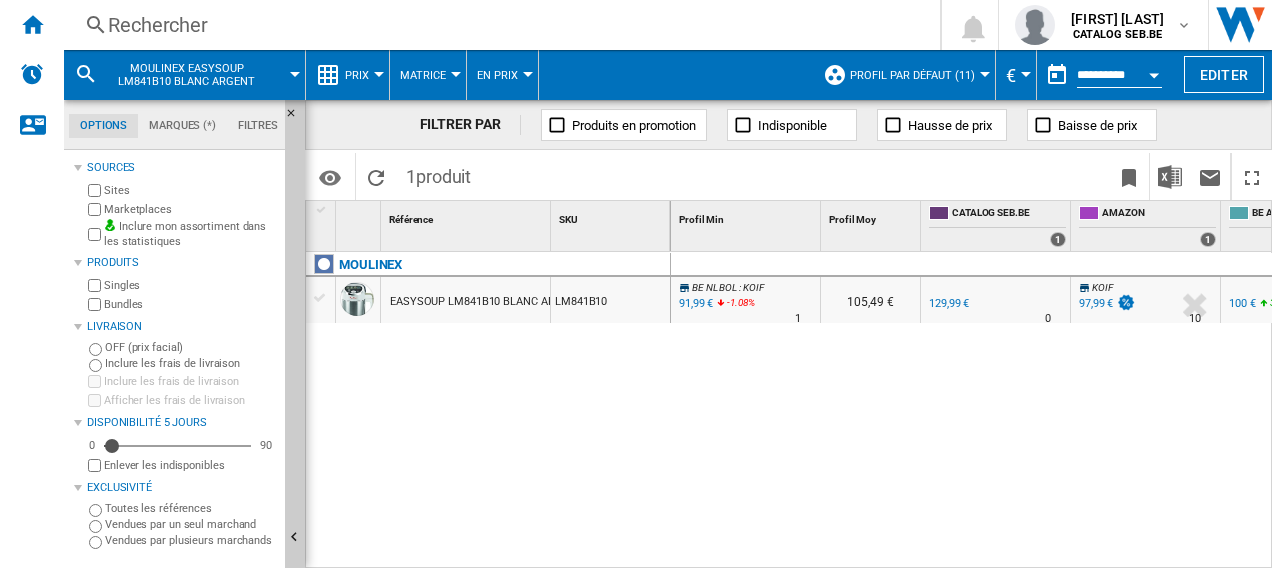 click on "91,99 €" at bounding box center (694, 304) 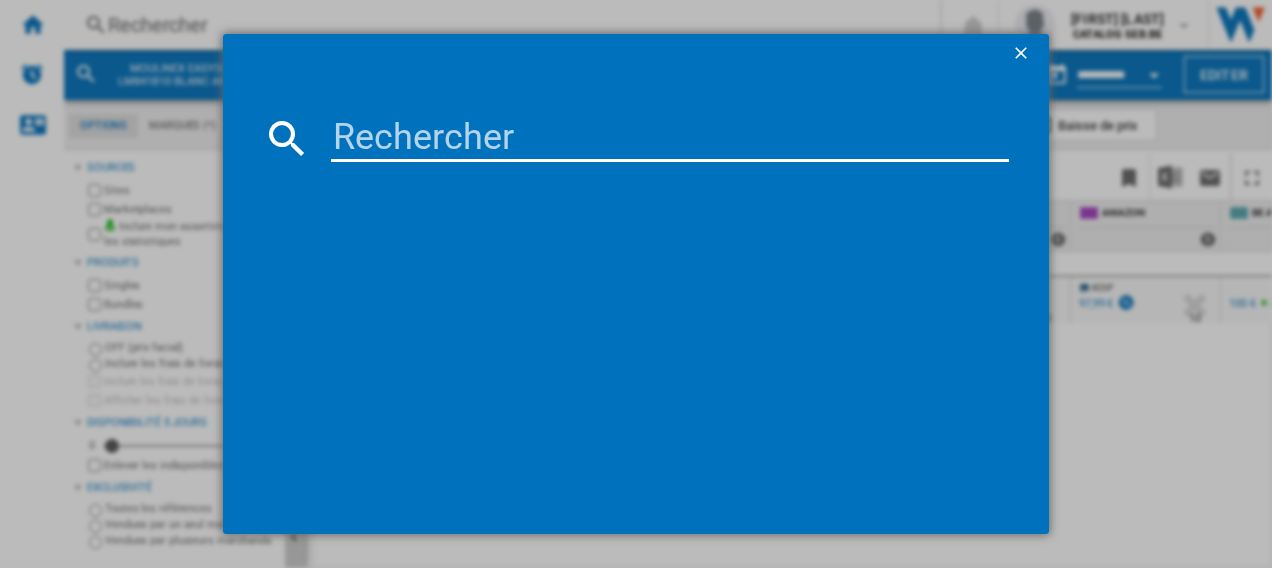 click at bounding box center [670, 138] 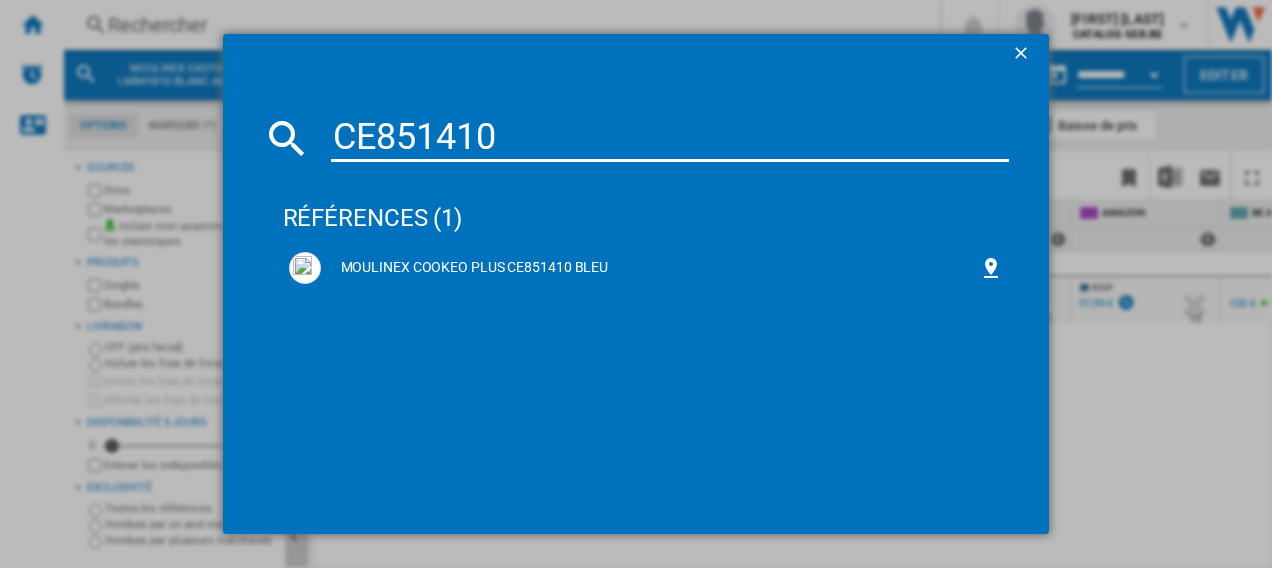 type on "CE851410" 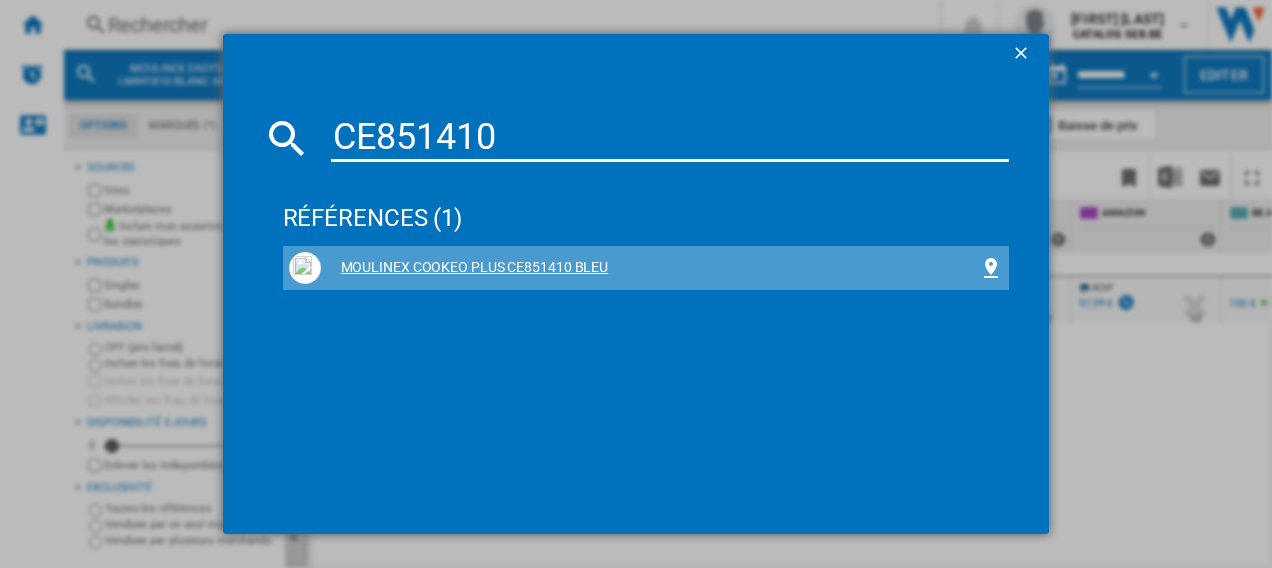 click on "MOULINEX COOKEO PLUS CE851410 BLEU" at bounding box center [646, 268] 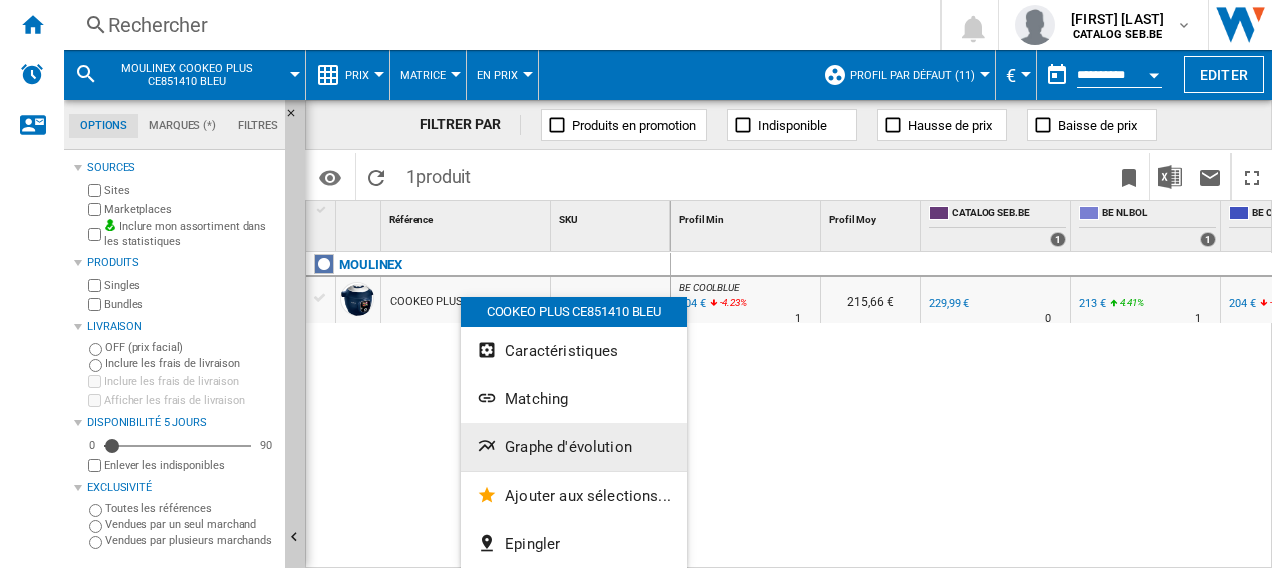 click on "Graphe d'évolution" at bounding box center [568, 447] 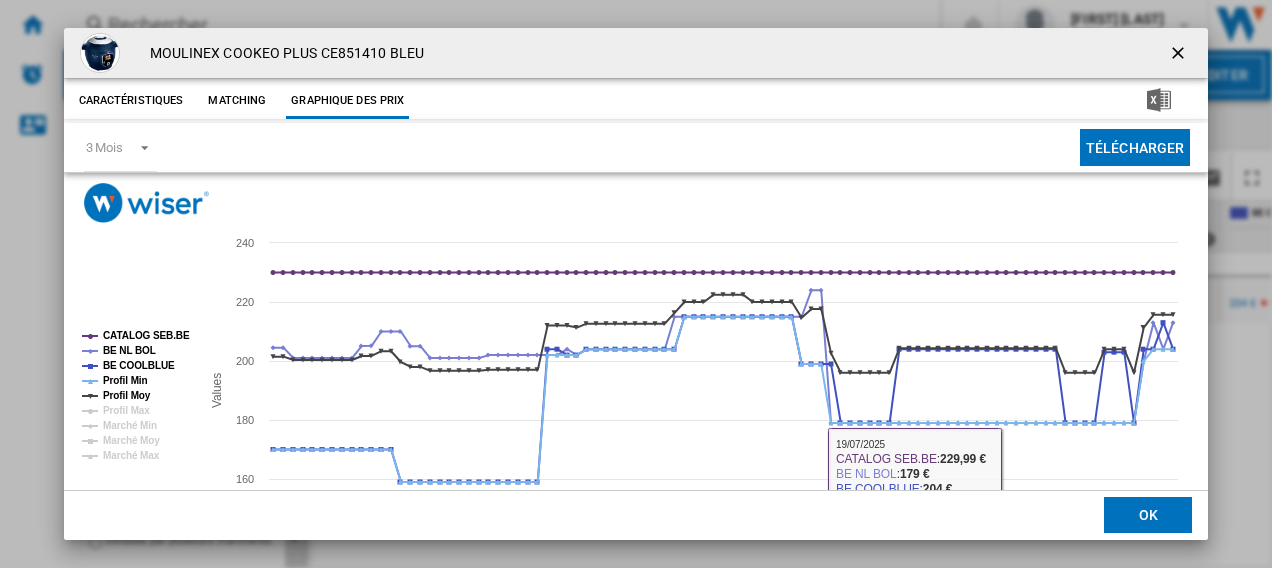 click on "OK" 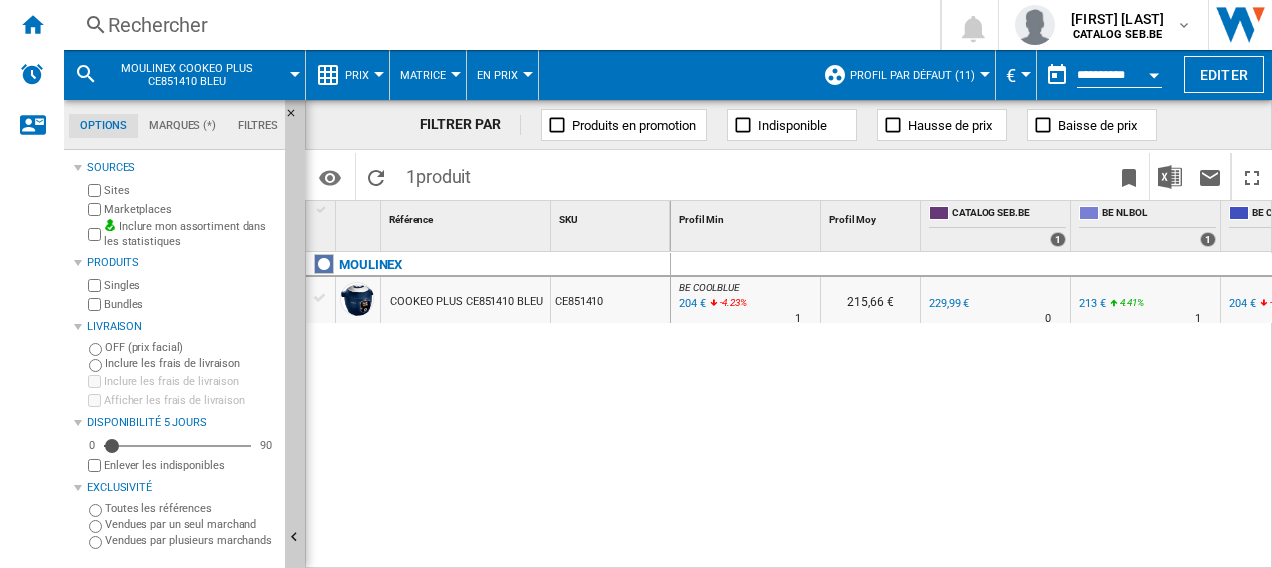 click on "Rechercher" at bounding box center (498, 25) 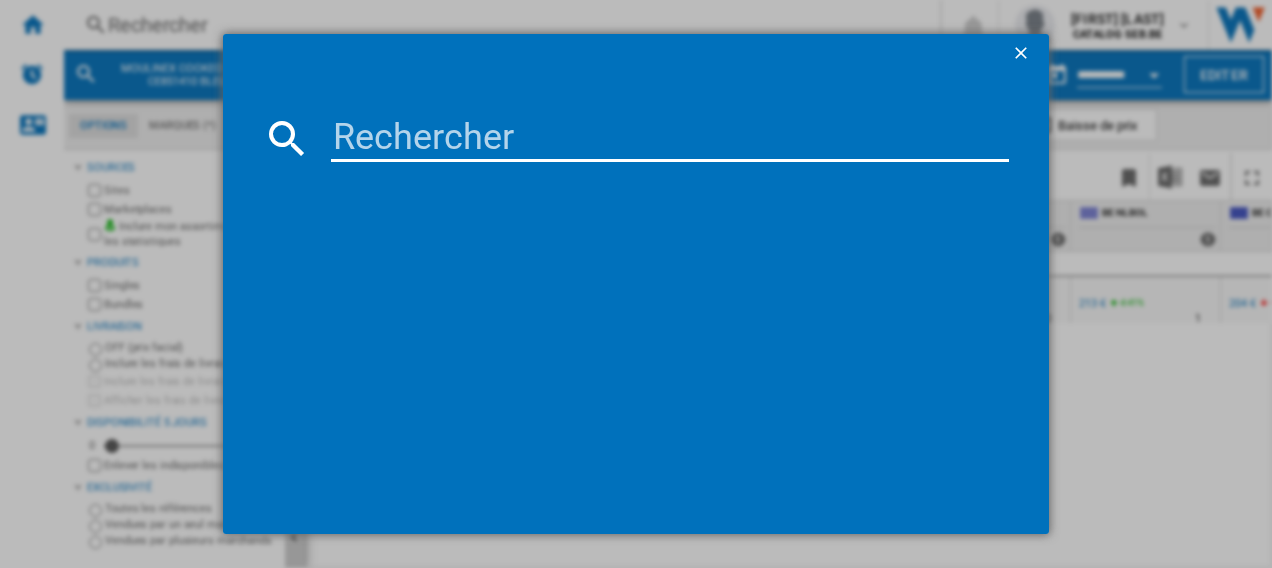 click at bounding box center [670, 138] 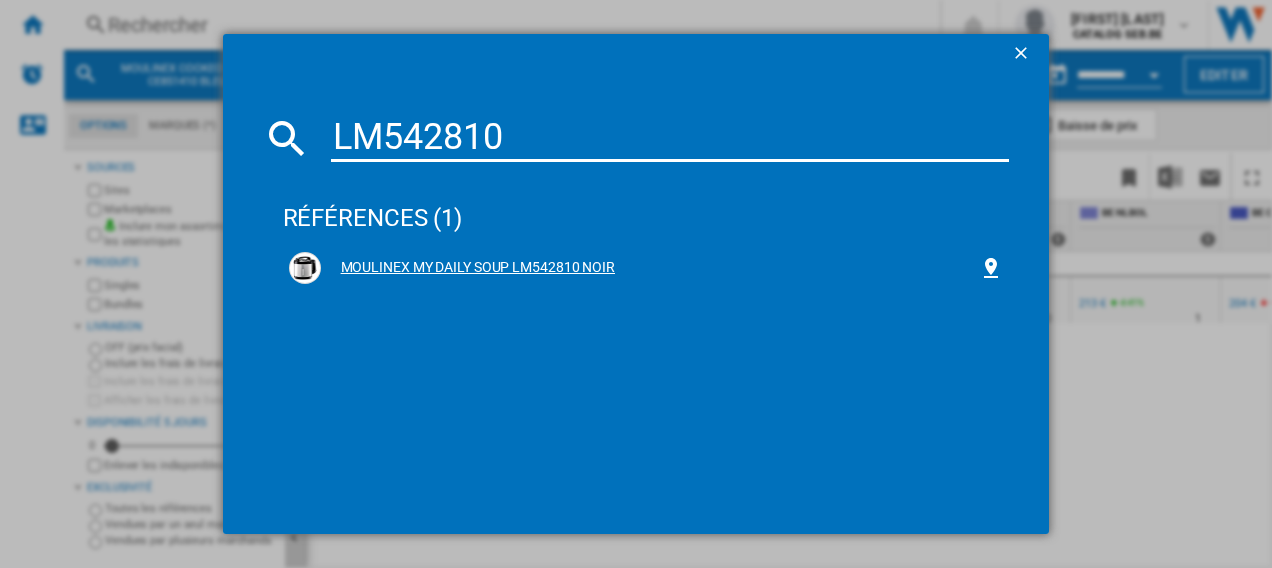 type on "LM542810" 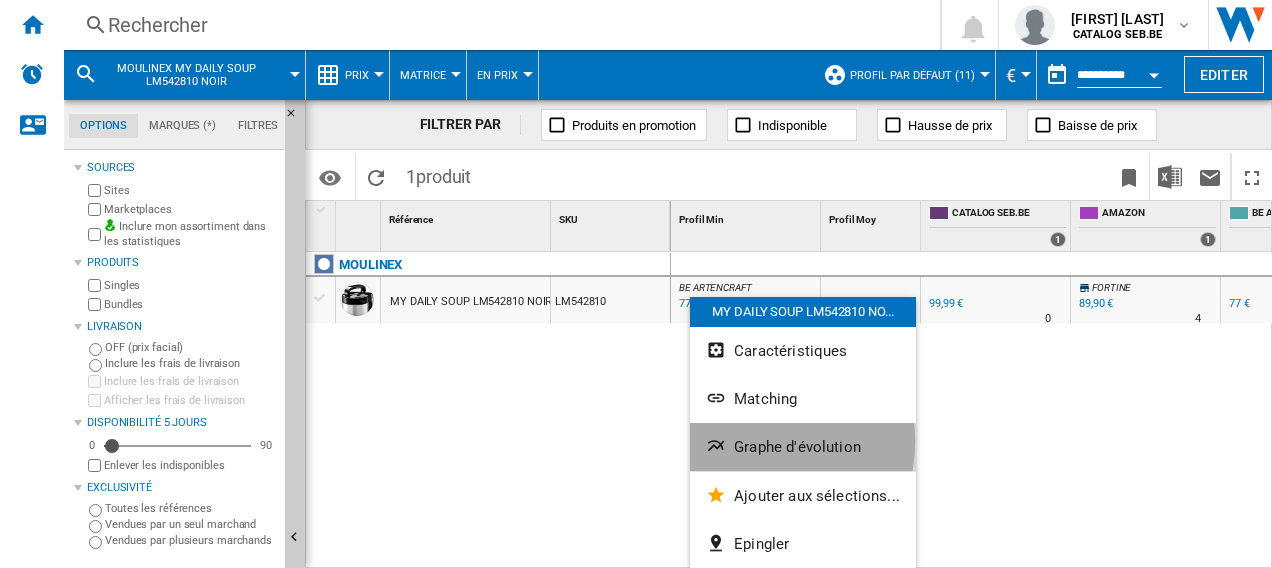 click on "Graphe d'évolution" at bounding box center (797, 447) 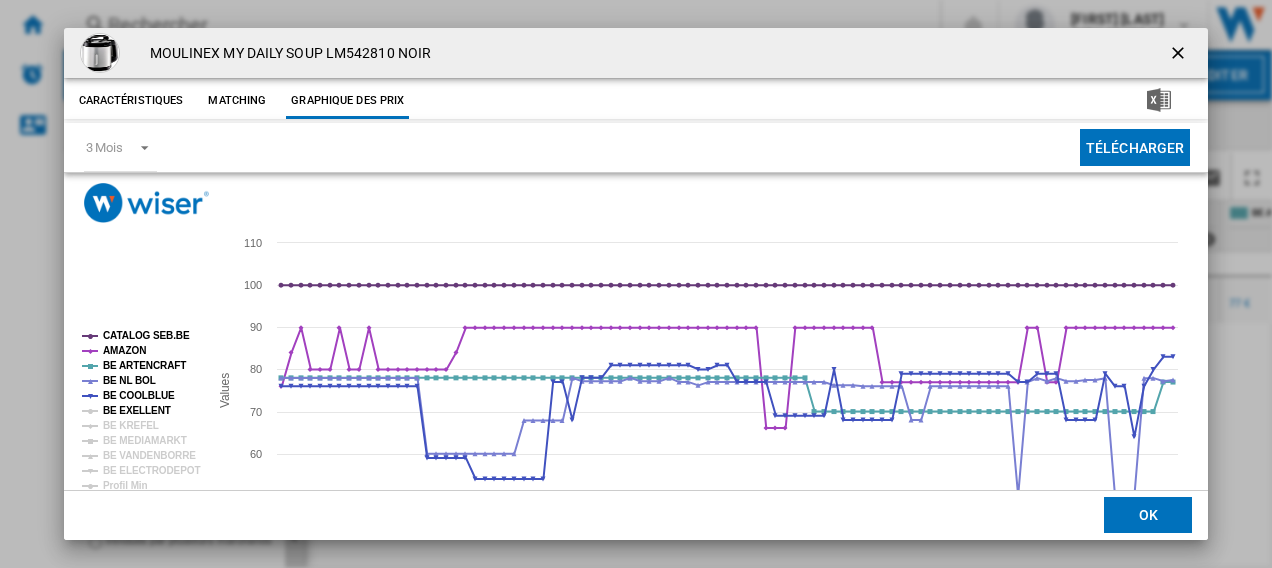 click on "BE EXELLENT" 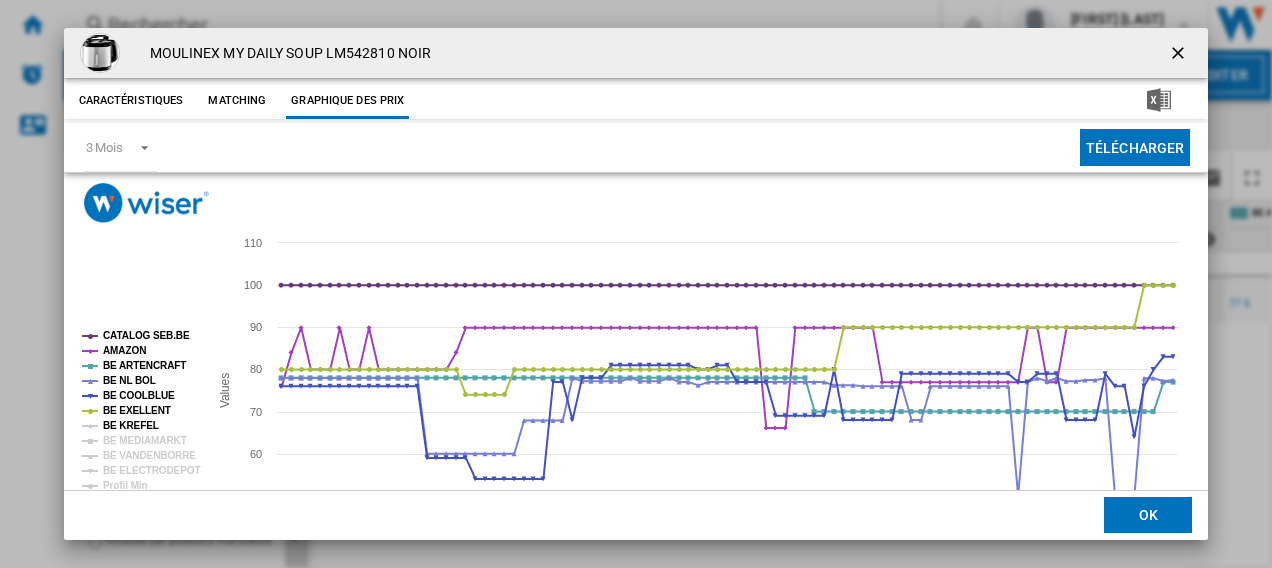 click on "BE KREFEL" 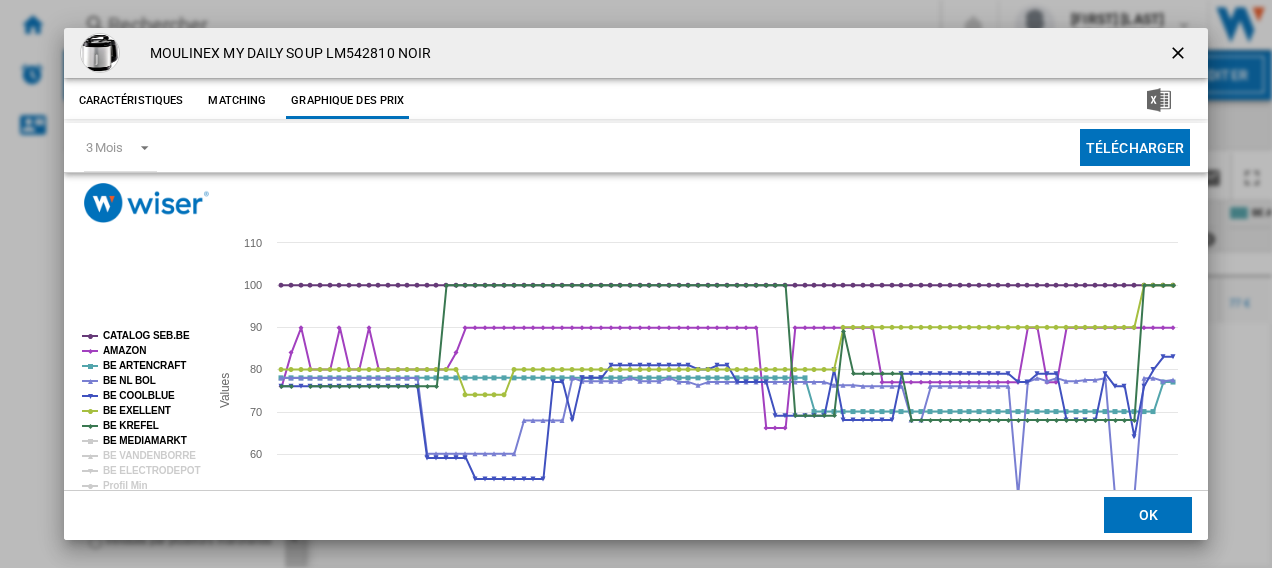 click on "BE MEDIAMARKT" 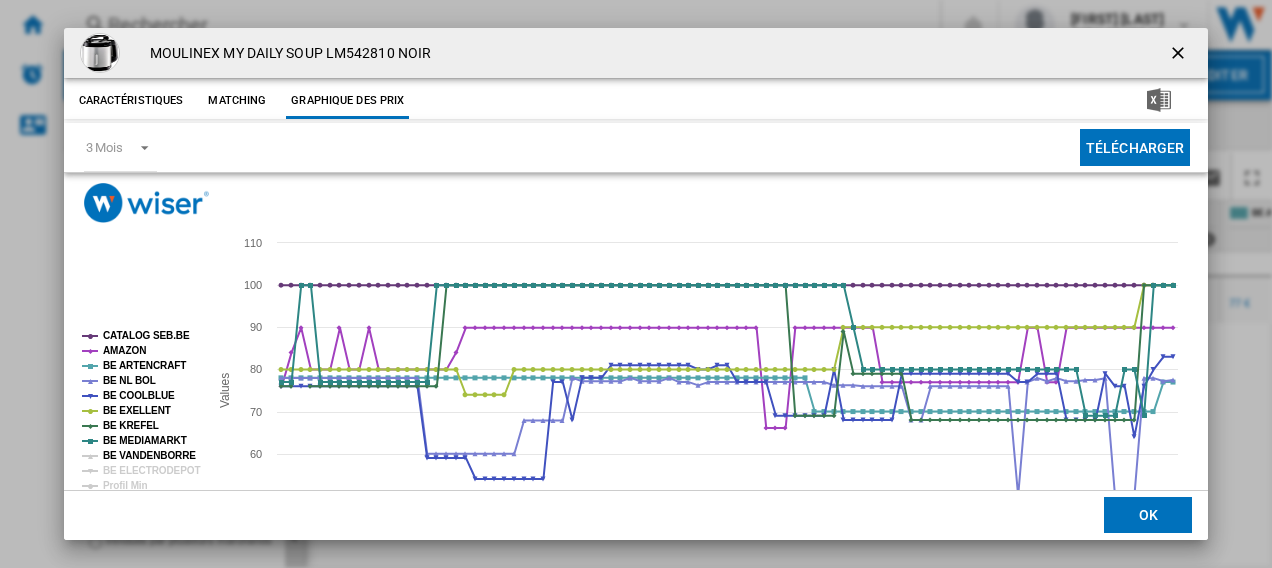 click on "BE VANDENBORRE" 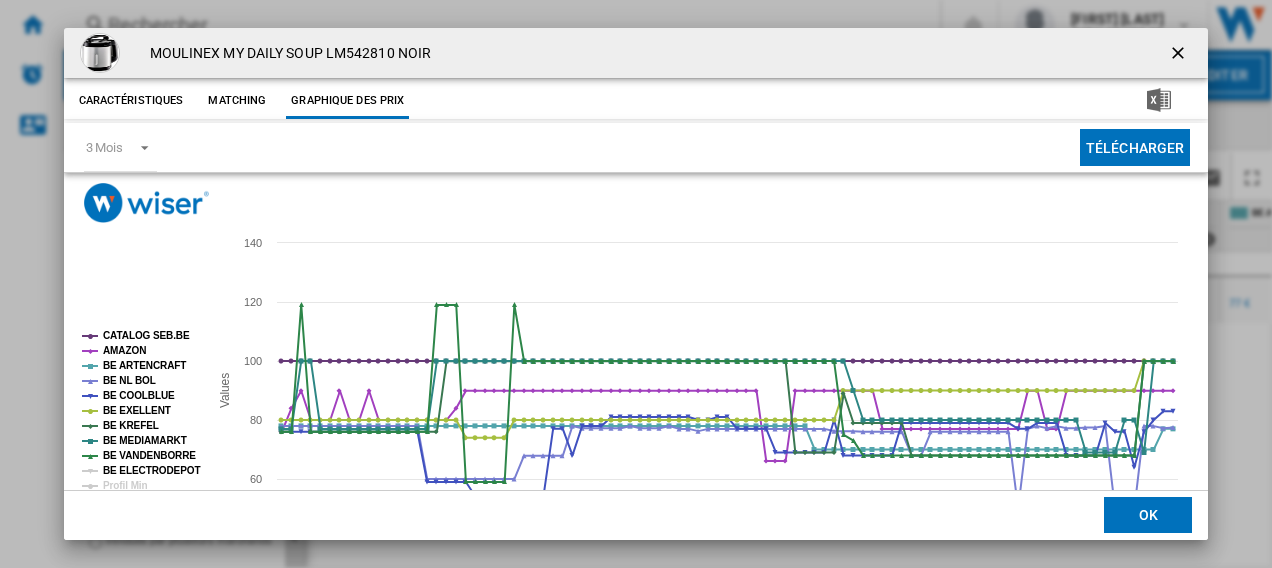 click on "BE ELECTRODEPOT" 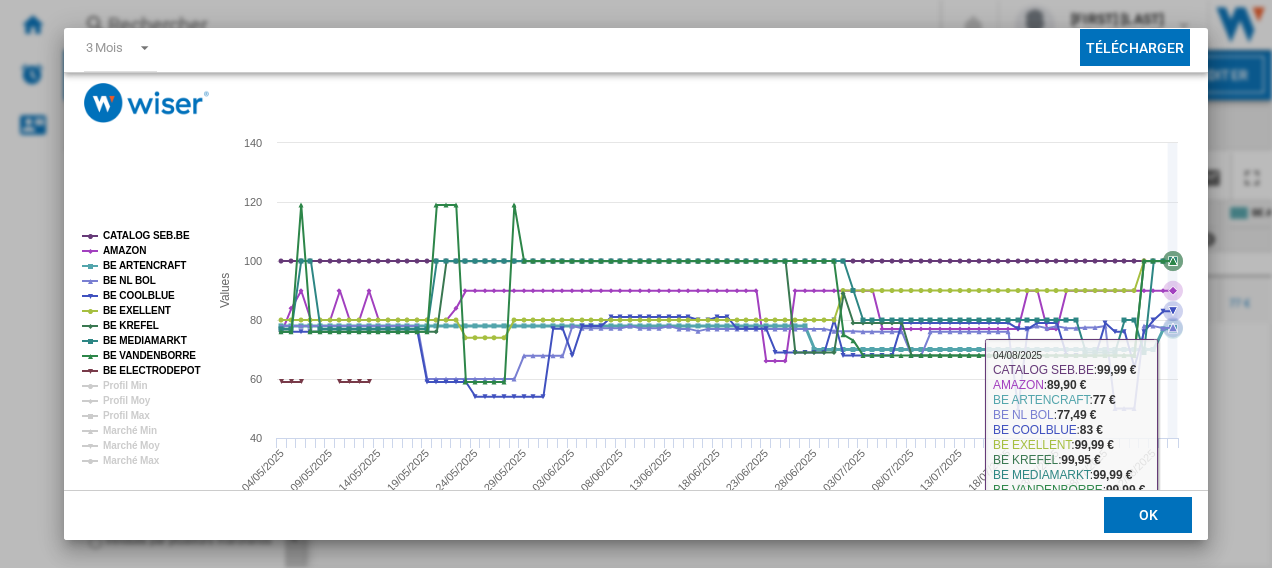 scroll, scrollTop: 132, scrollLeft: 0, axis: vertical 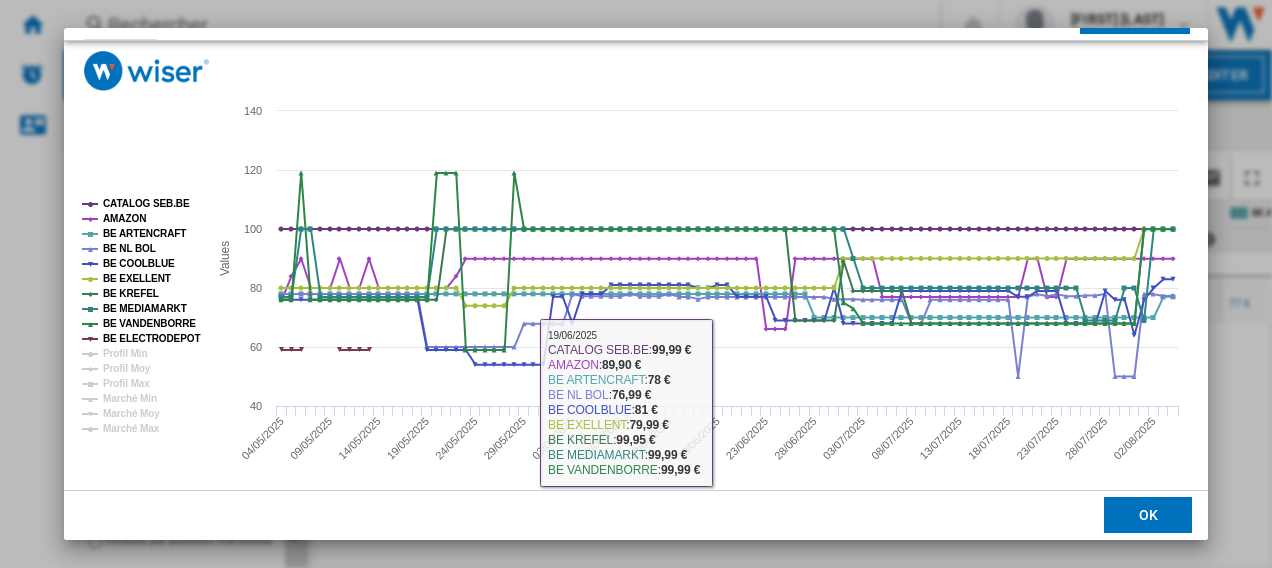 click on "OK" 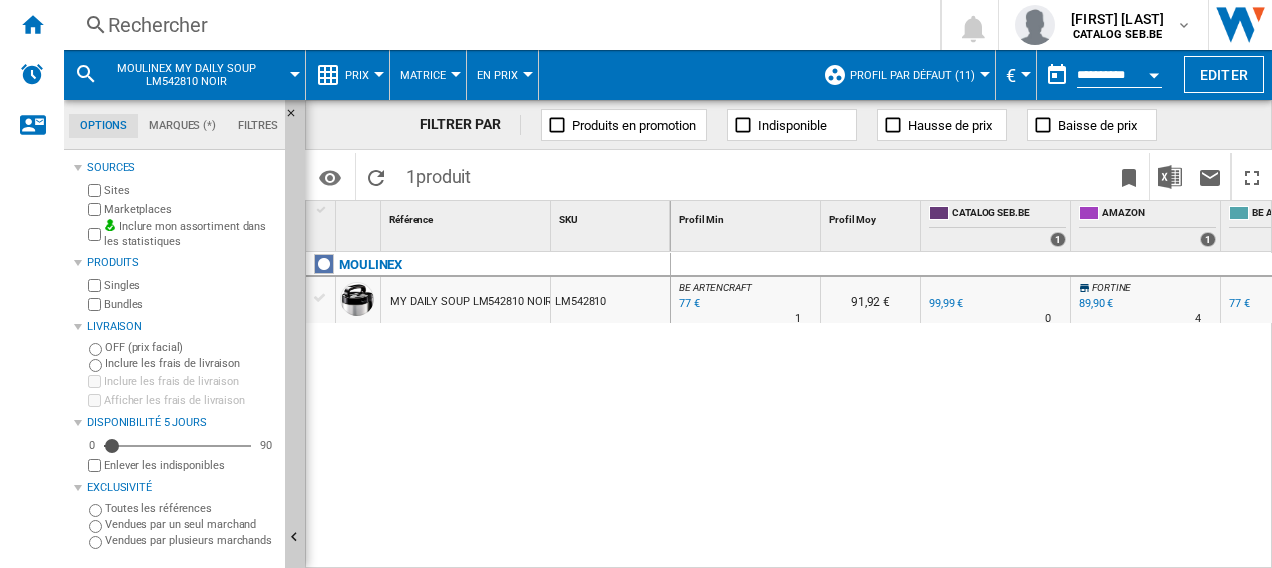 click on "77 €" at bounding box center [688, 304] 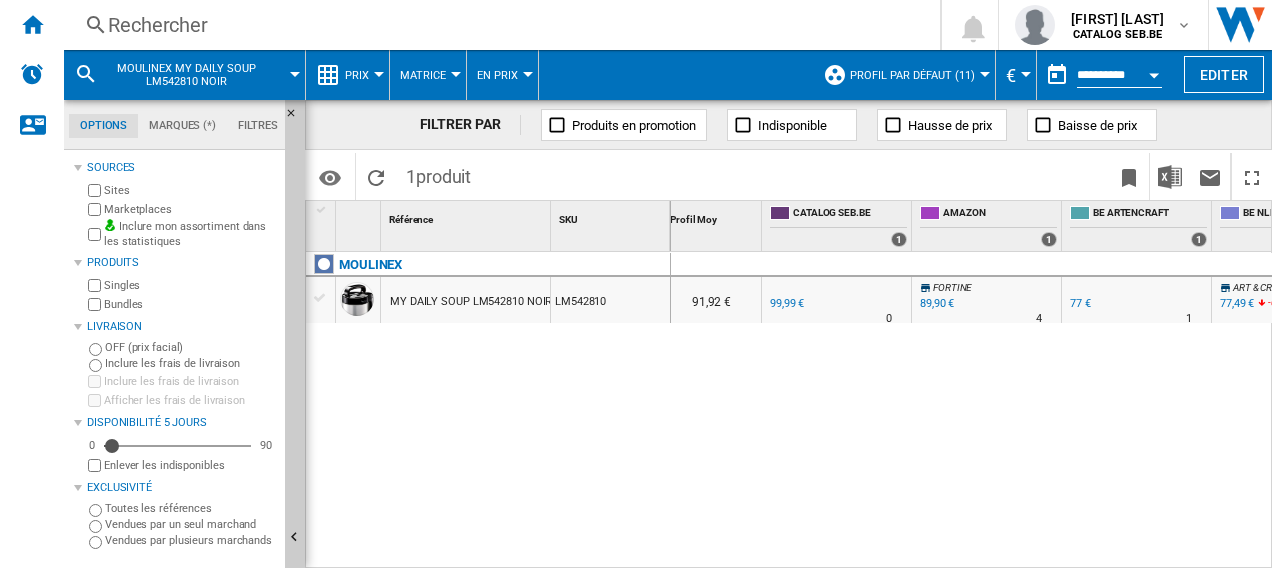 scroll, scrollTop: 0, scrollLeft: 212, axis: horizontal 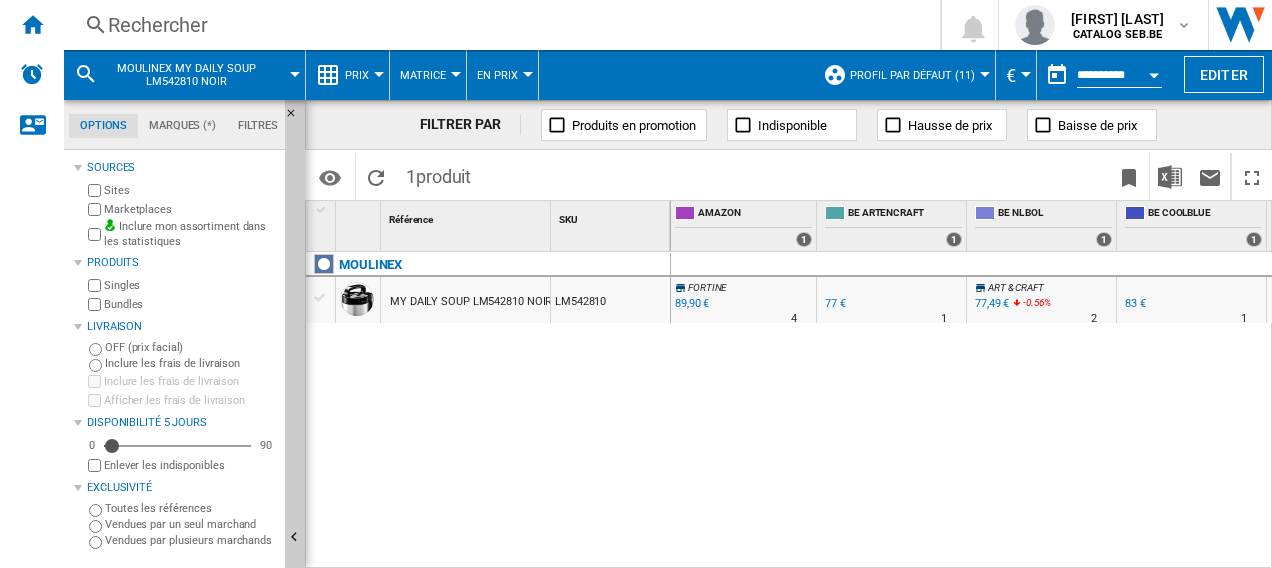 click on "77,49 €" at bounding box center [992, 303] 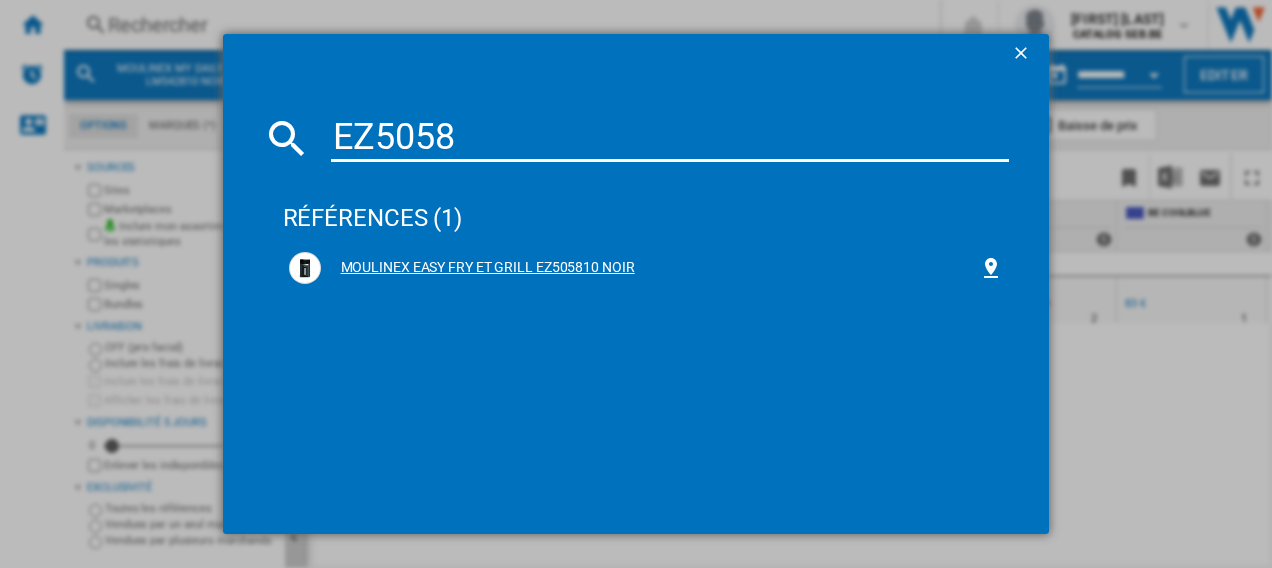 type on "EZ5058" 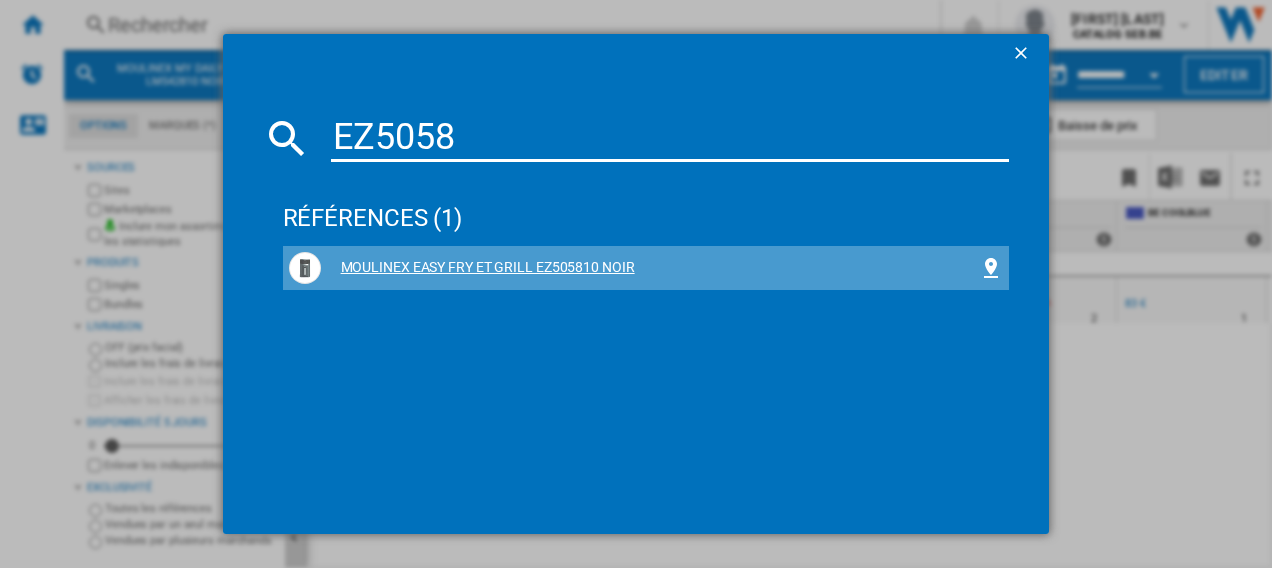 click on "MOULINEX EASY FRY ET GRILL EZ505810 NOIR" at bounding box center (650, 268) 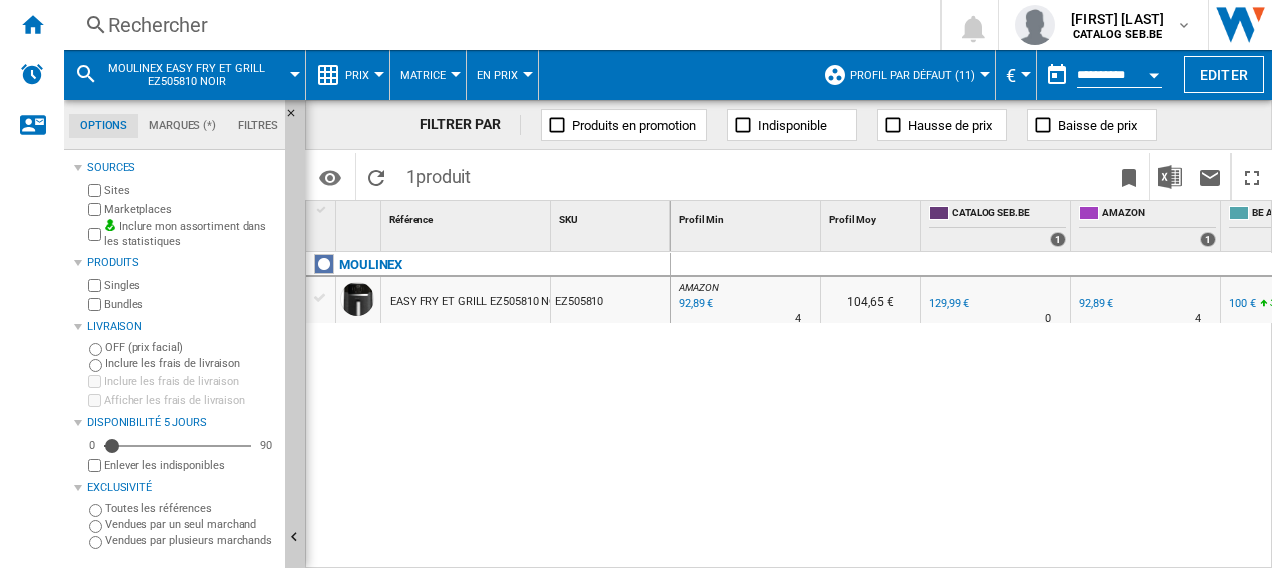 scroll, scrollTop: 0, scrollLeft: 239, axis: horizontal 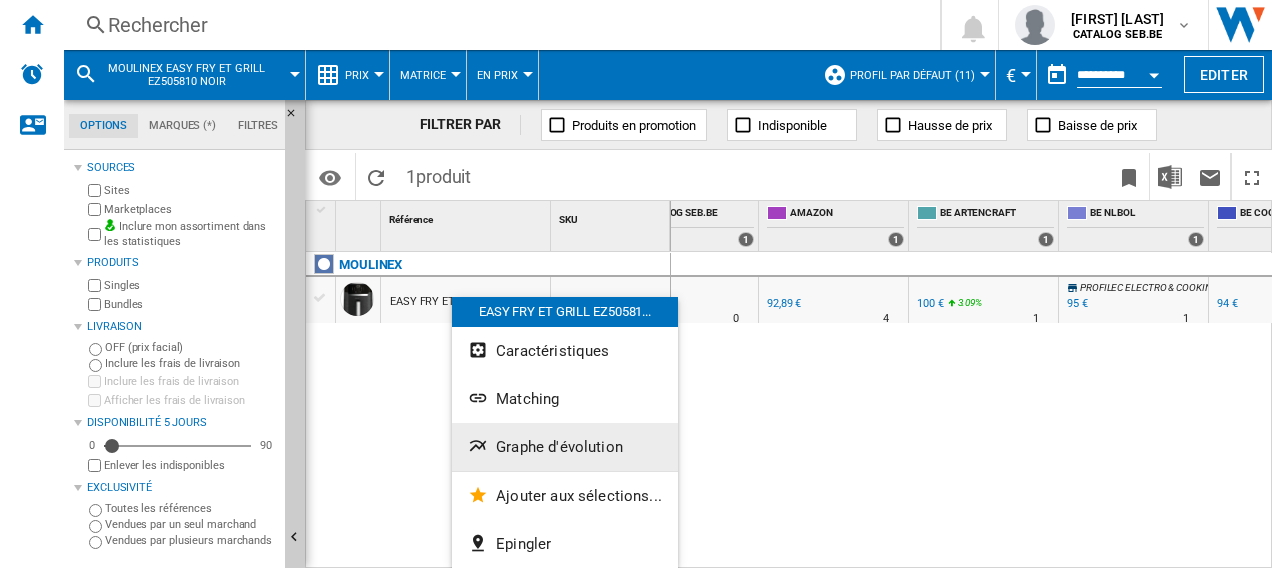 click on "Graphe d'évolution" at bounding box center (559, 447) 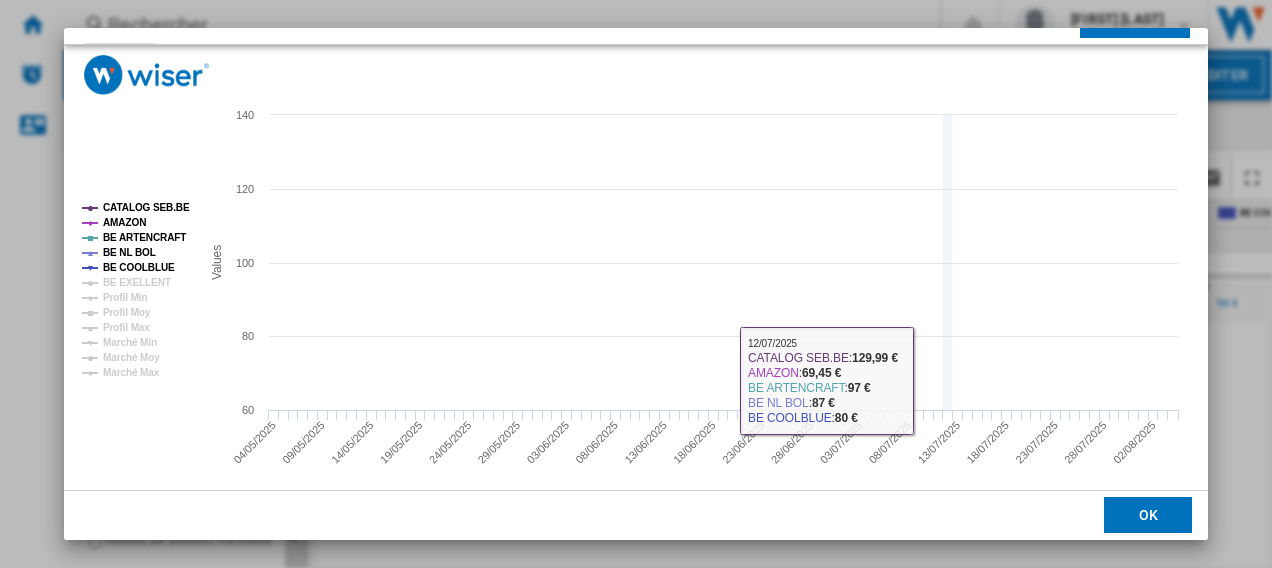 scroll, scrollTop: 132, scrollLeft: 0, axis: vertical 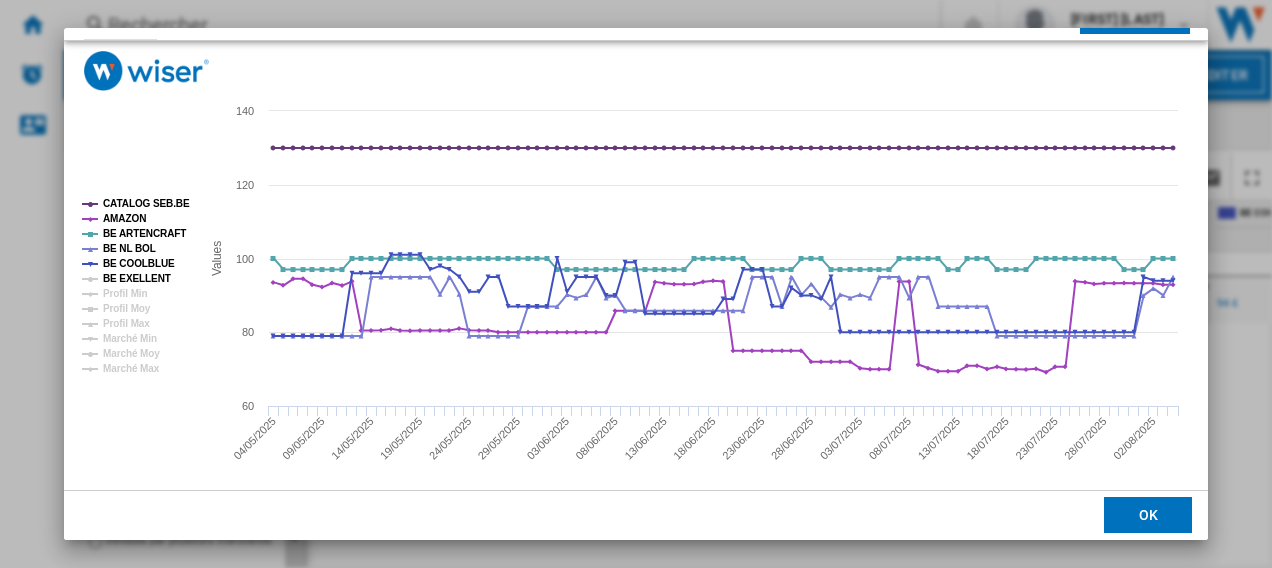 click on "BE EXELLENT" 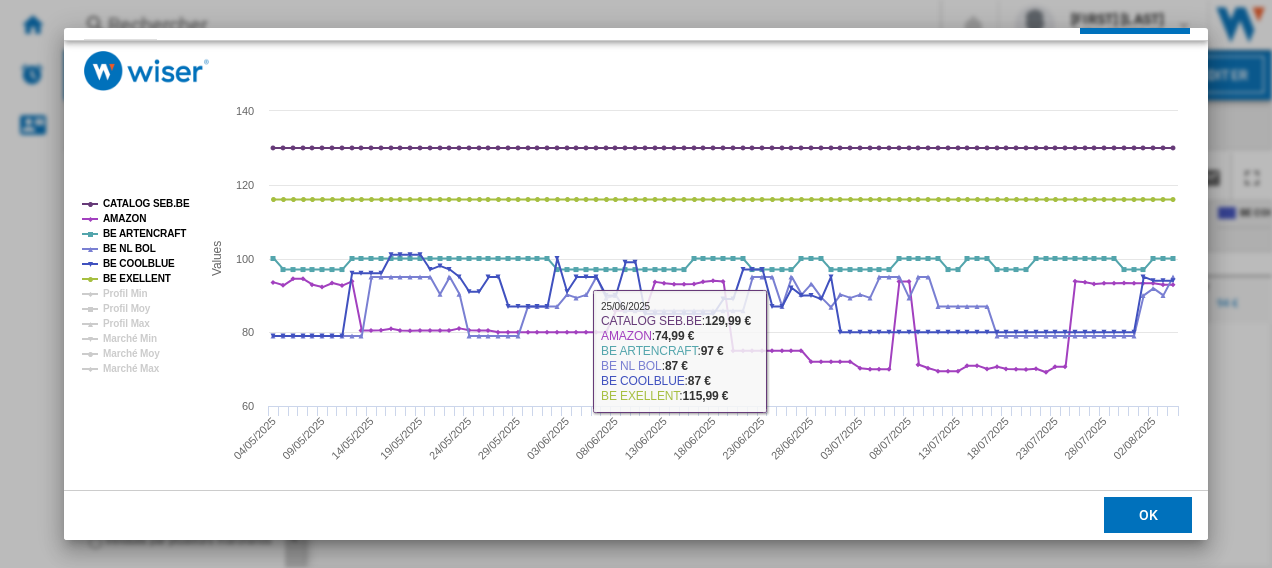 click on "OK" 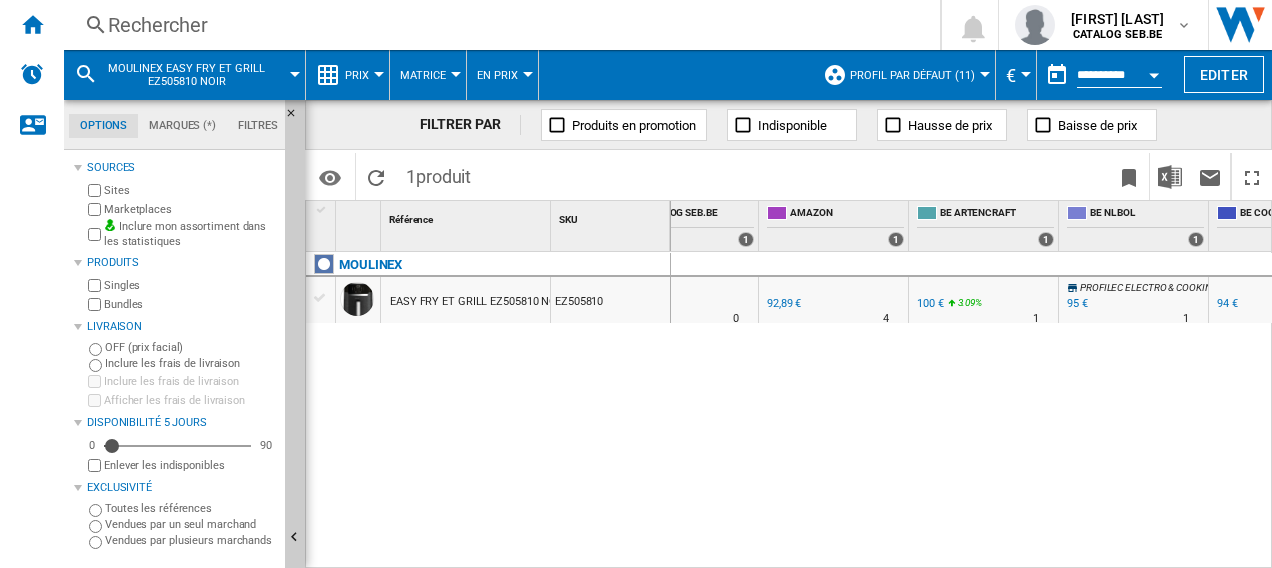 click on "Rechercher" at bounding box center [498, 25] 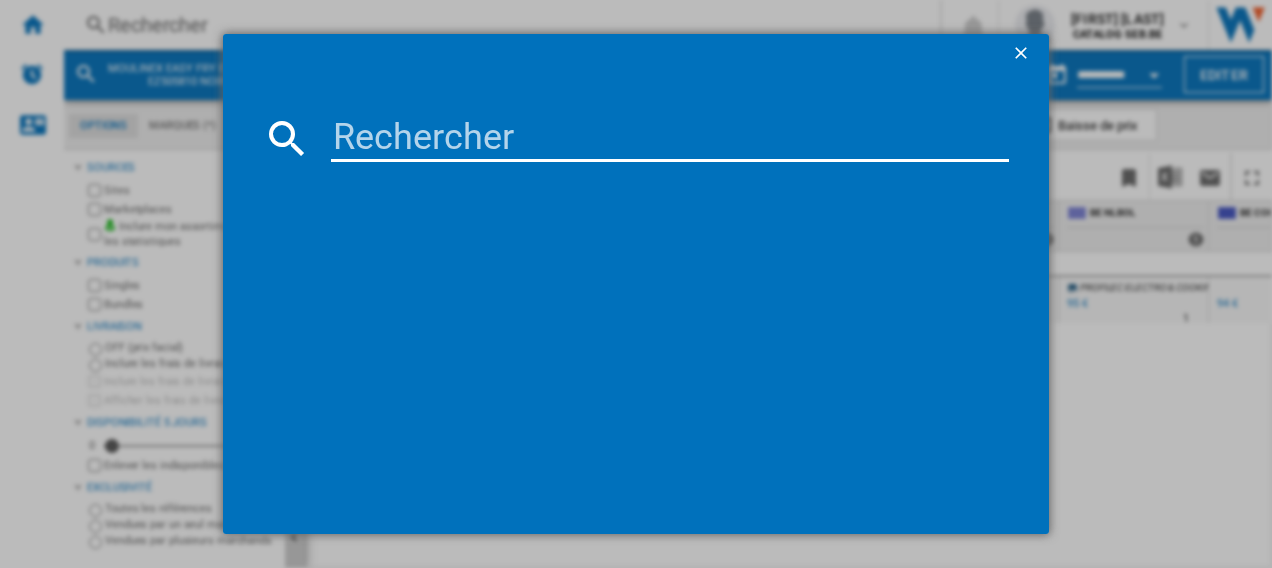 click at bounding box center [670, 138] 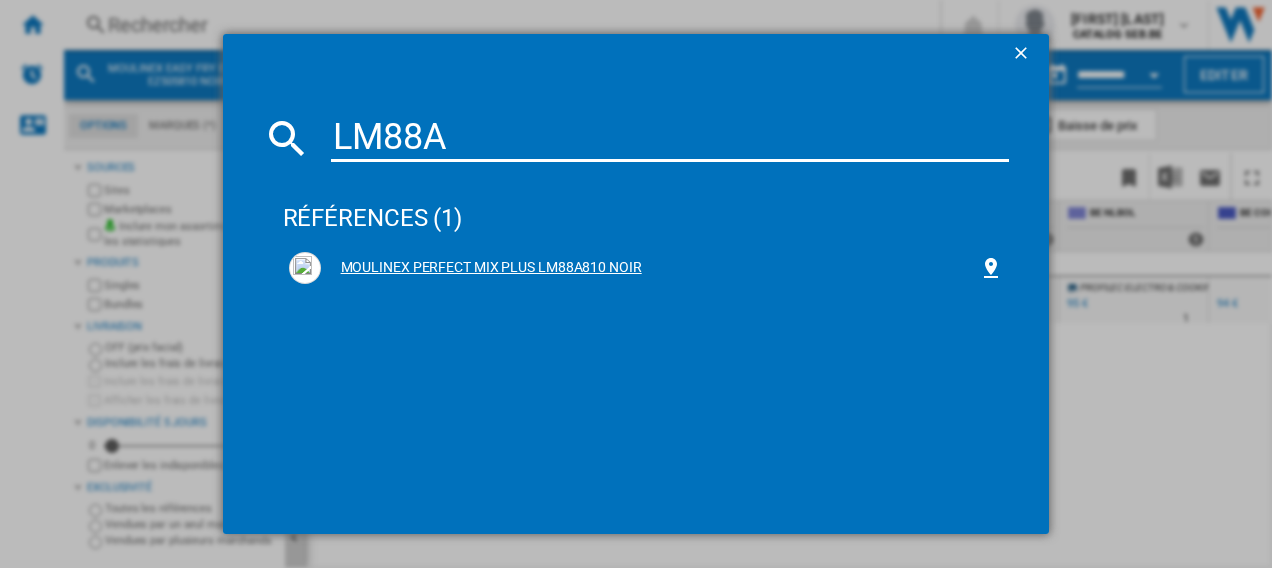 type on "LM88A" 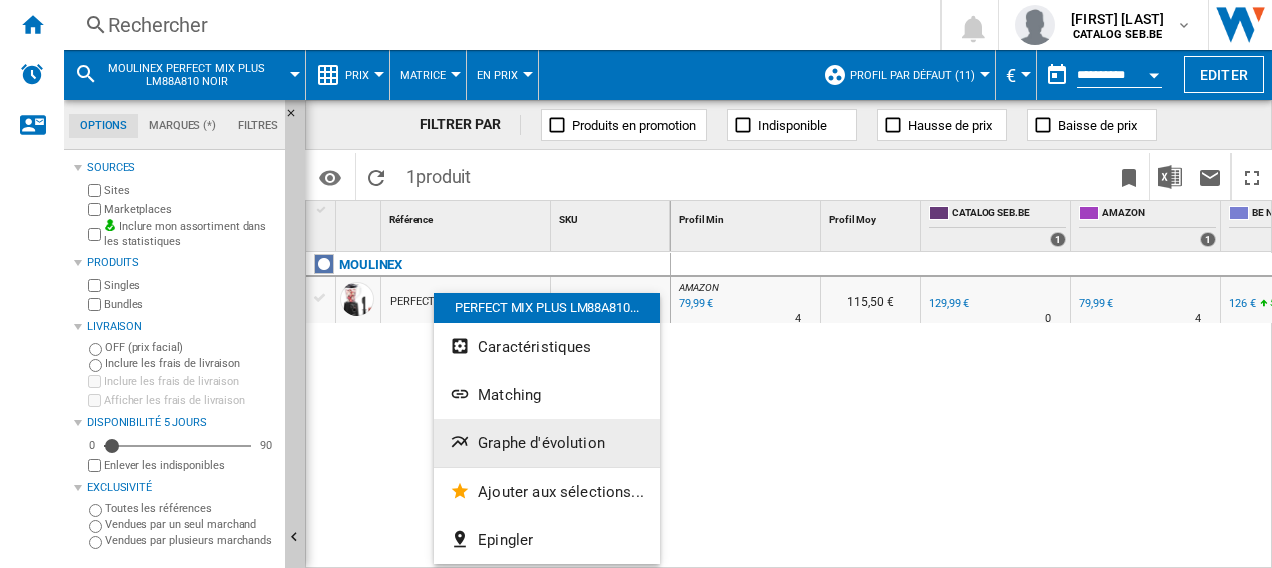 click on "Graphe d'évolution" at bounding box center (541, 443) 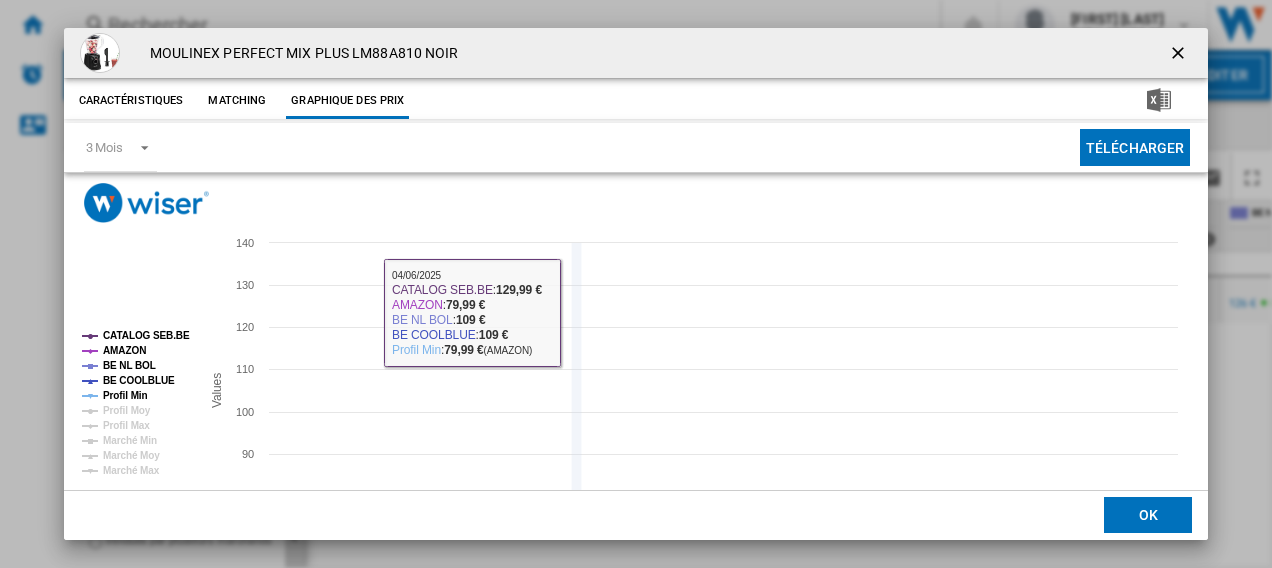 scroll, scrollTop: 132, scrollLeft: 0, axis: vertical 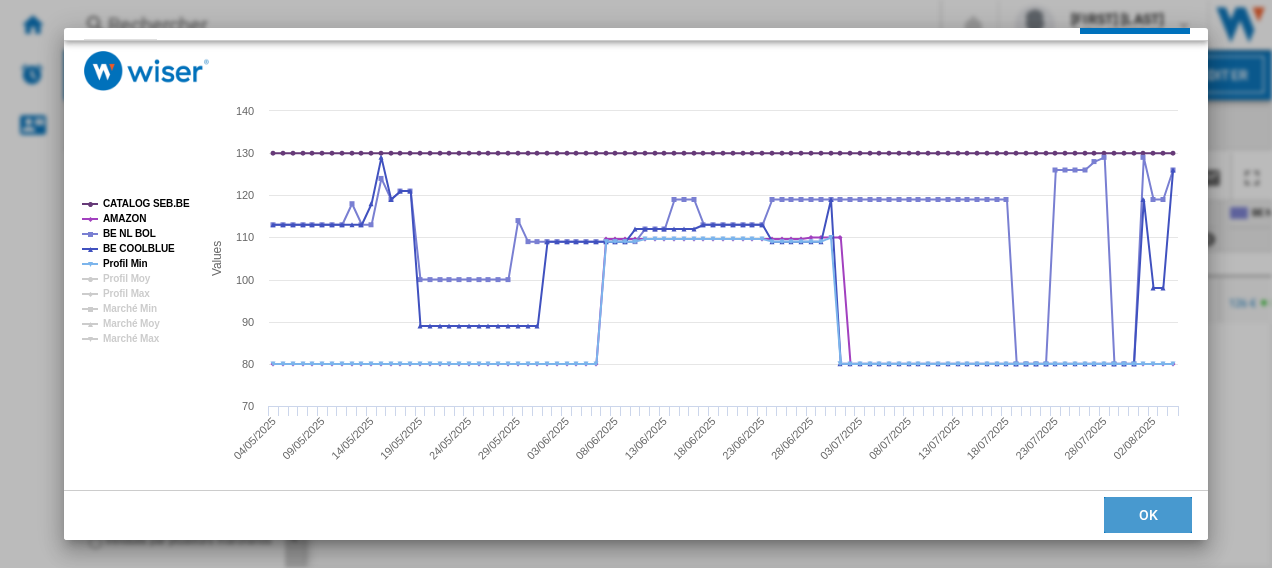 click on "OK" 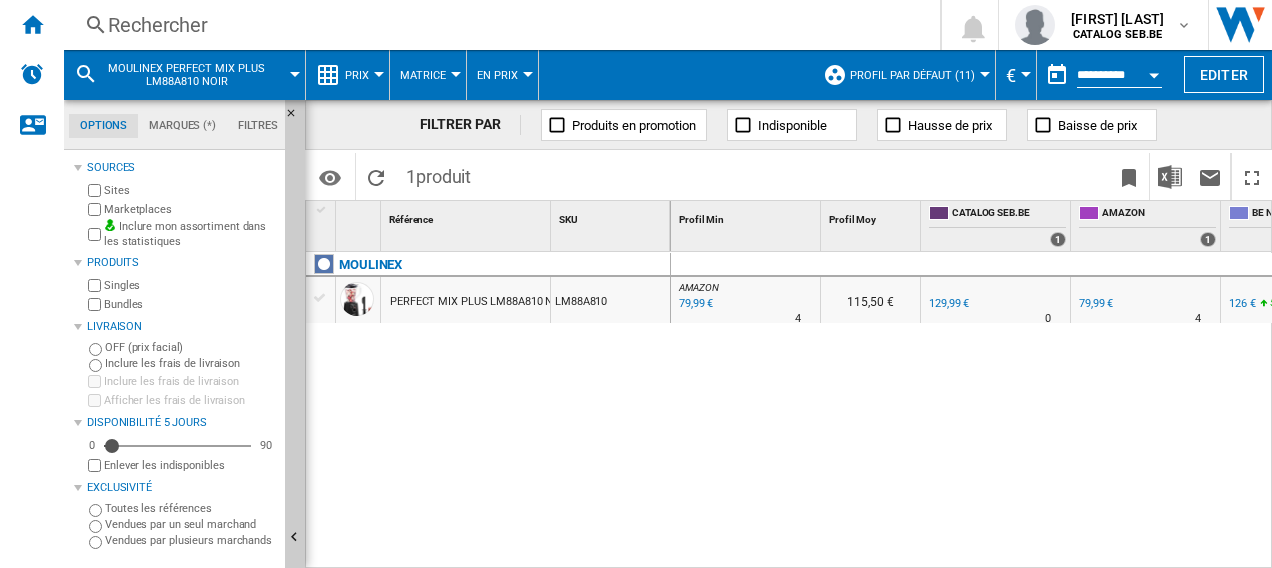 scroll, scrollTop: 0, scrollLeft: 116, axis: horizontal 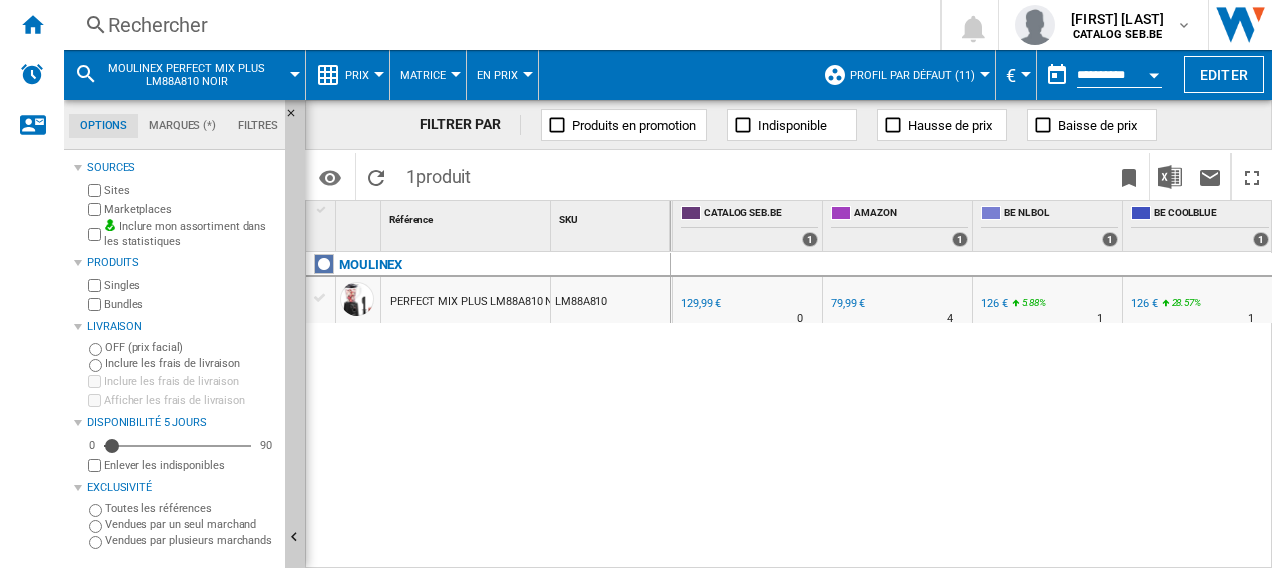 click on "126 €" at bounding box center [993, 304] 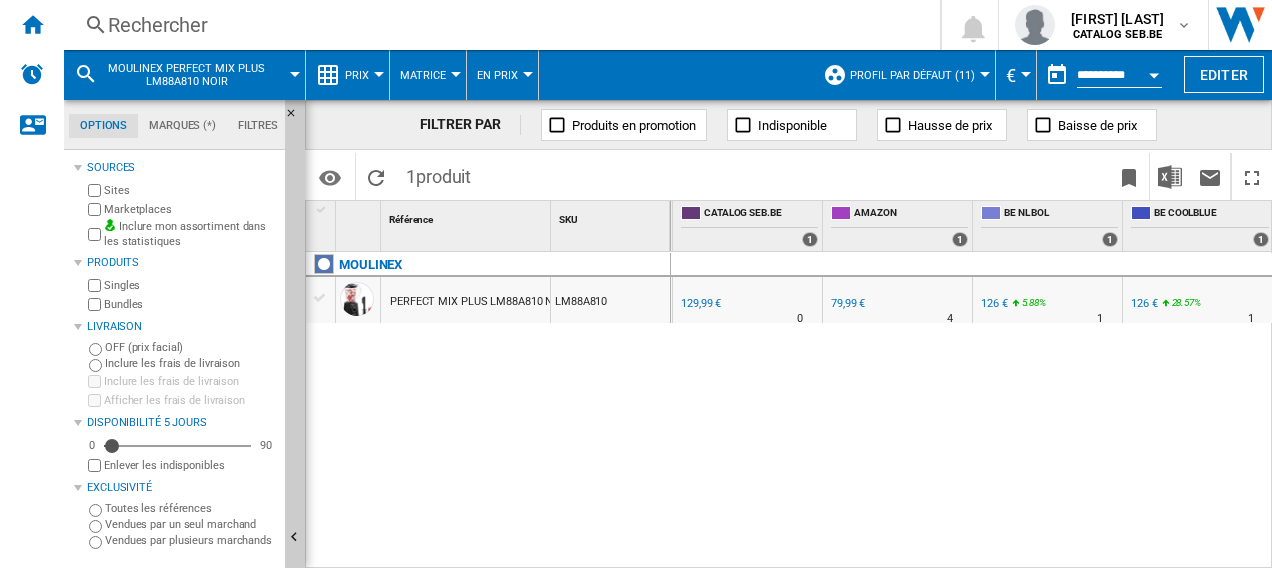 click on "Rechercher" at bounding box center [498, 25] 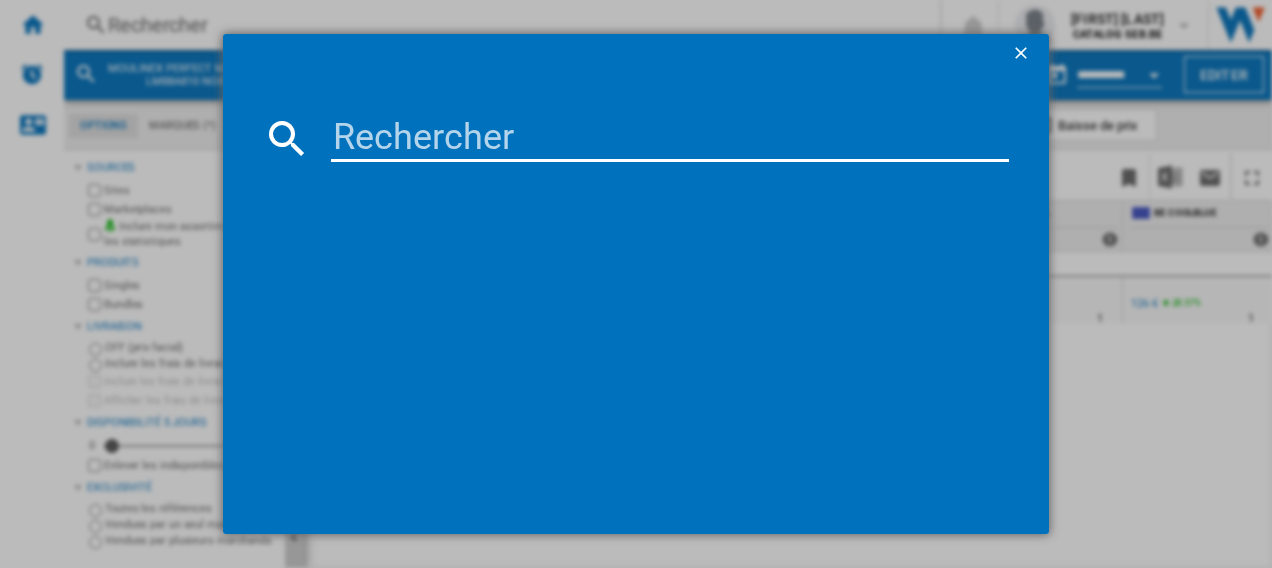 click at bounding box center (670, 138) 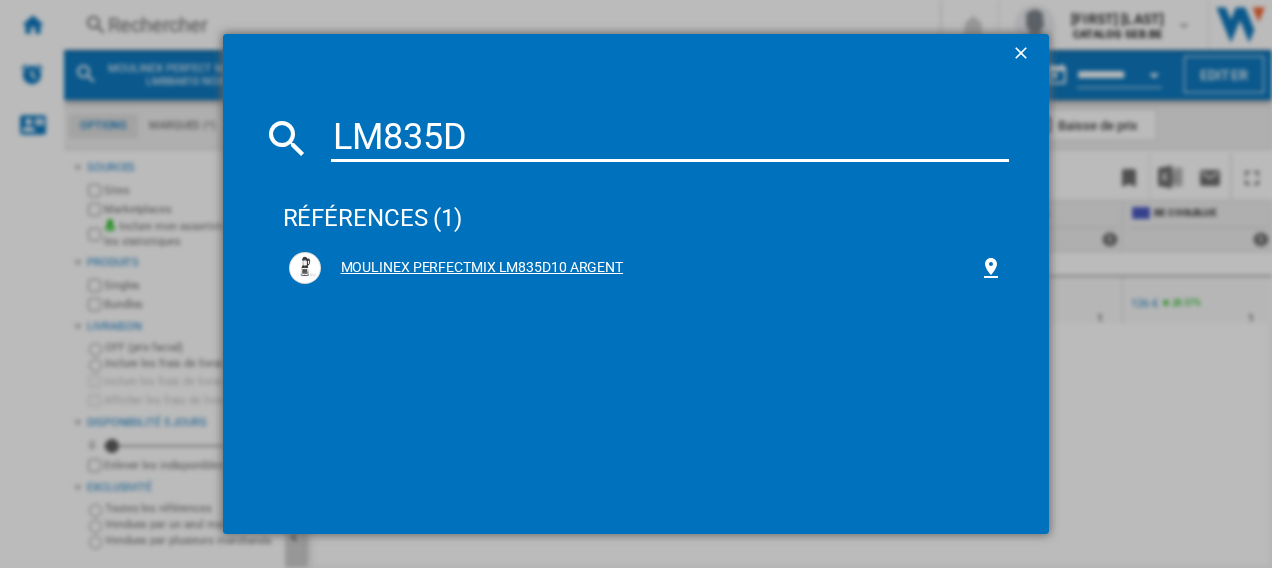 type on "LM835D" 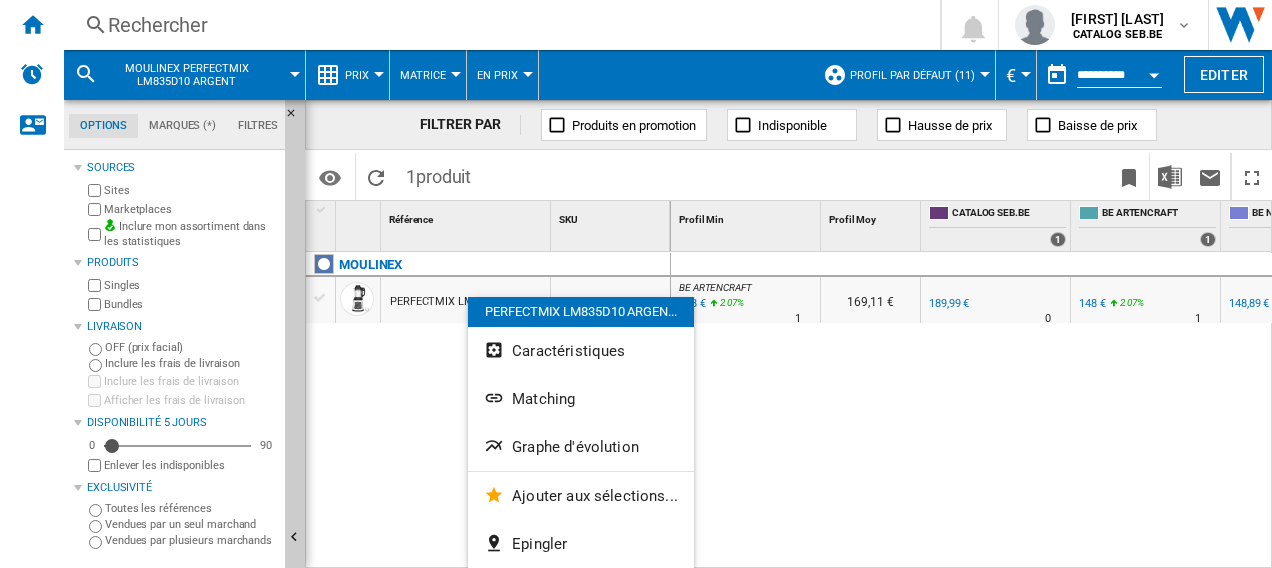 click on "Graphe d'évolution" at bounding box center (575, 447) 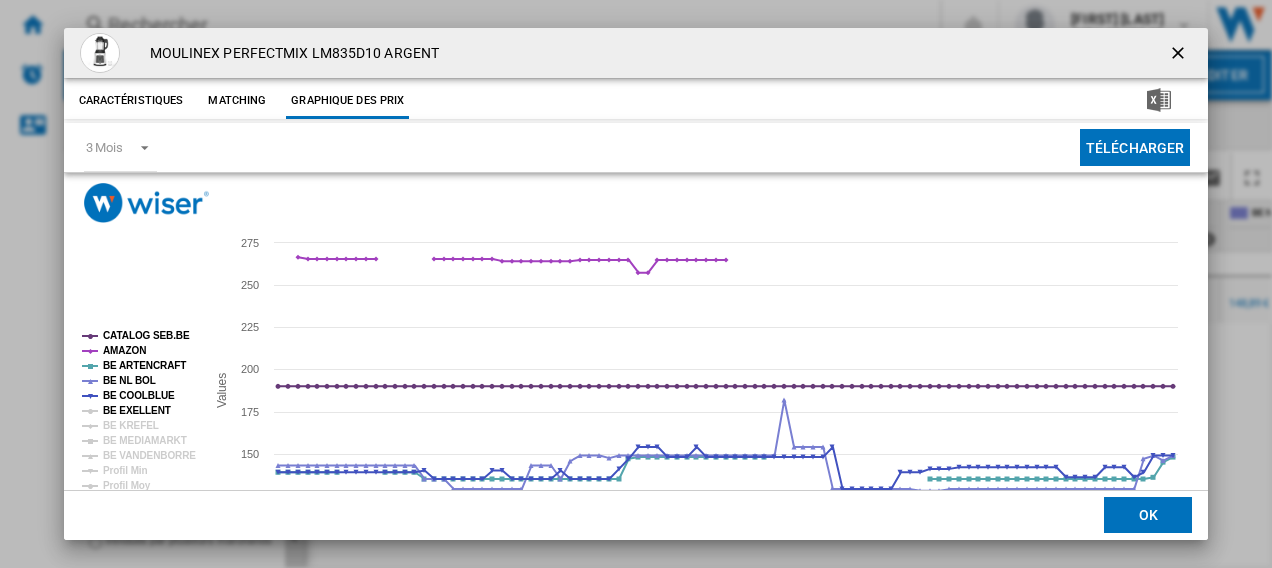 click on "BE EXELLENT" 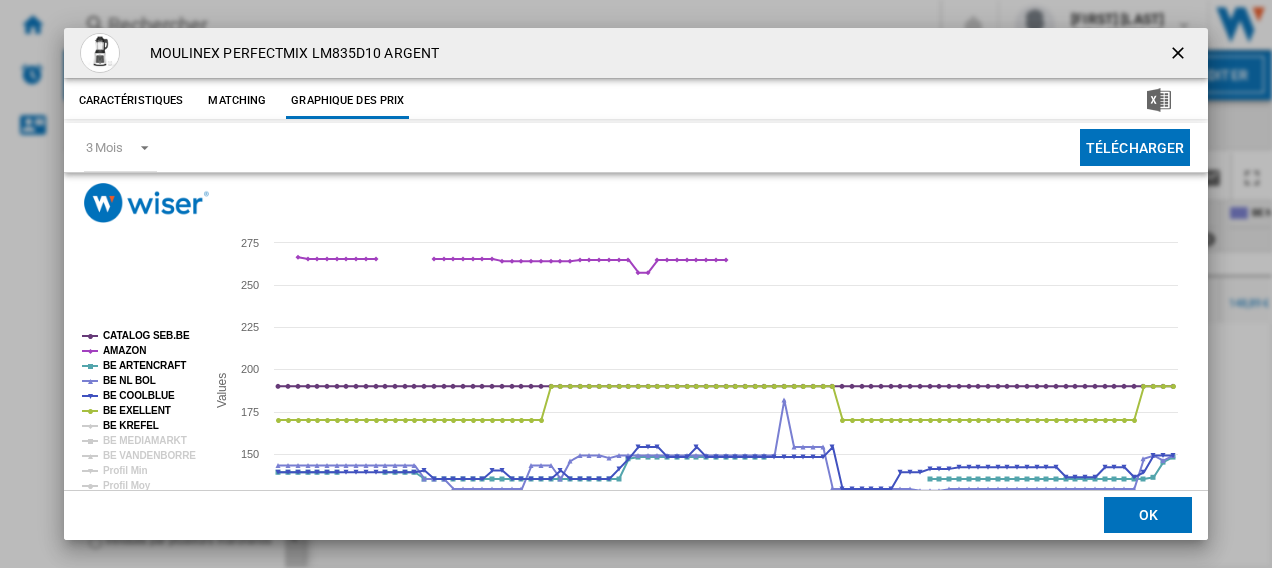 click on "BE KREFEL" 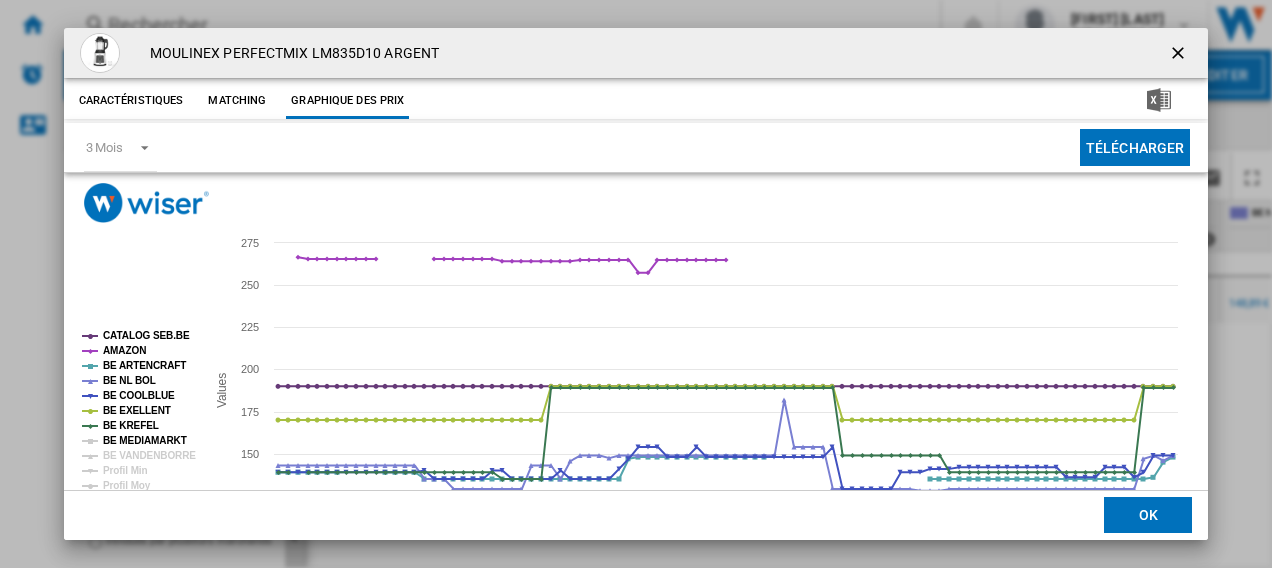 click on "BE MEDIAMARKT" 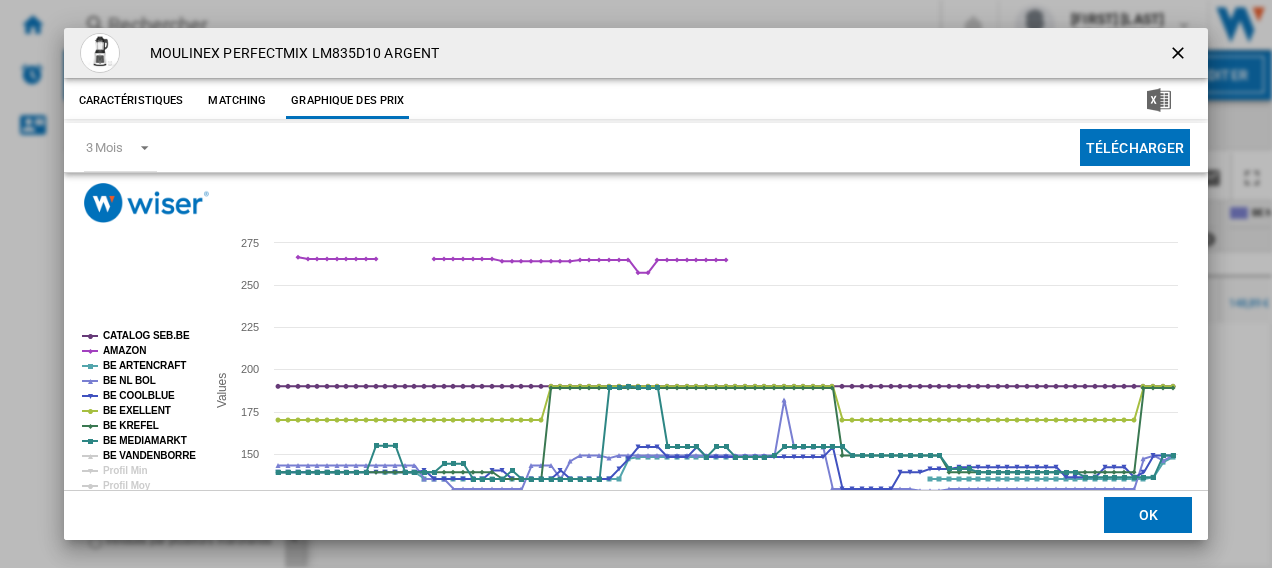 click on "BE VANDENBORRE" 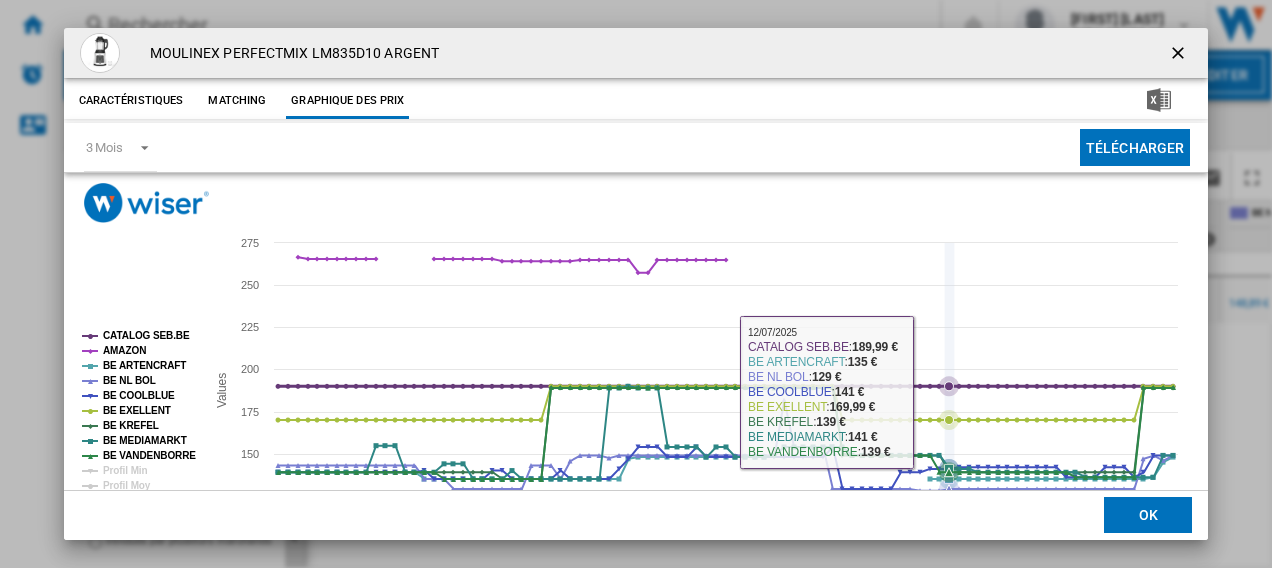 scroll, scrollTop: 132, scrollLeft: 0, axis: vertical 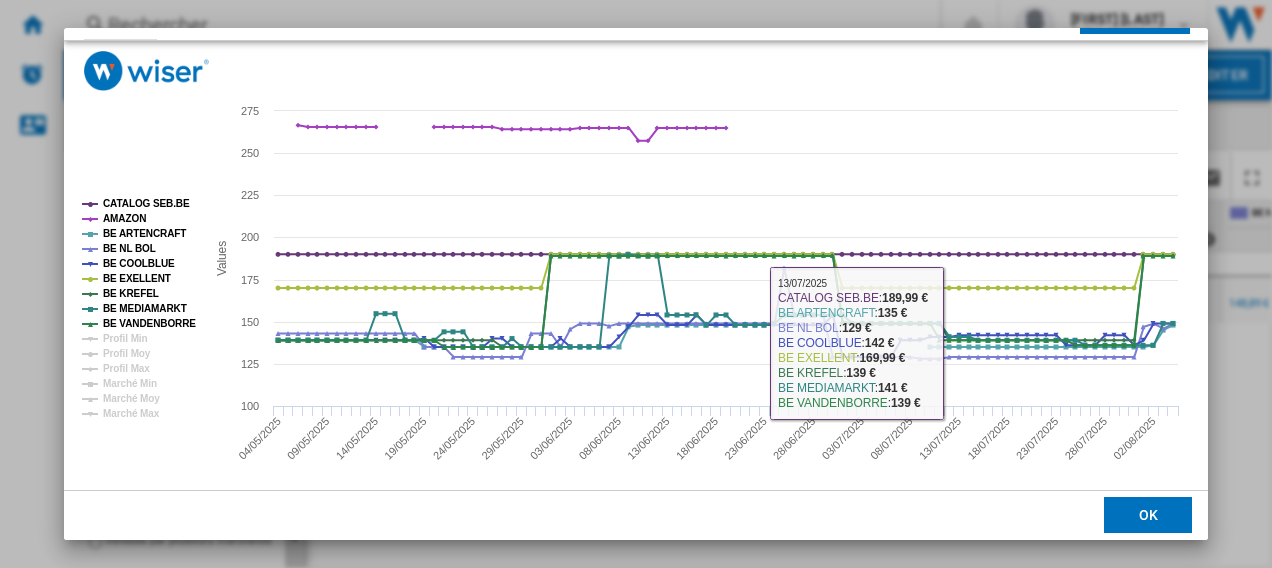 drag, startPoint x: 1135, startPoint y: 521, endPoint x: 970, endPoint y: 381, distance: 216.39085 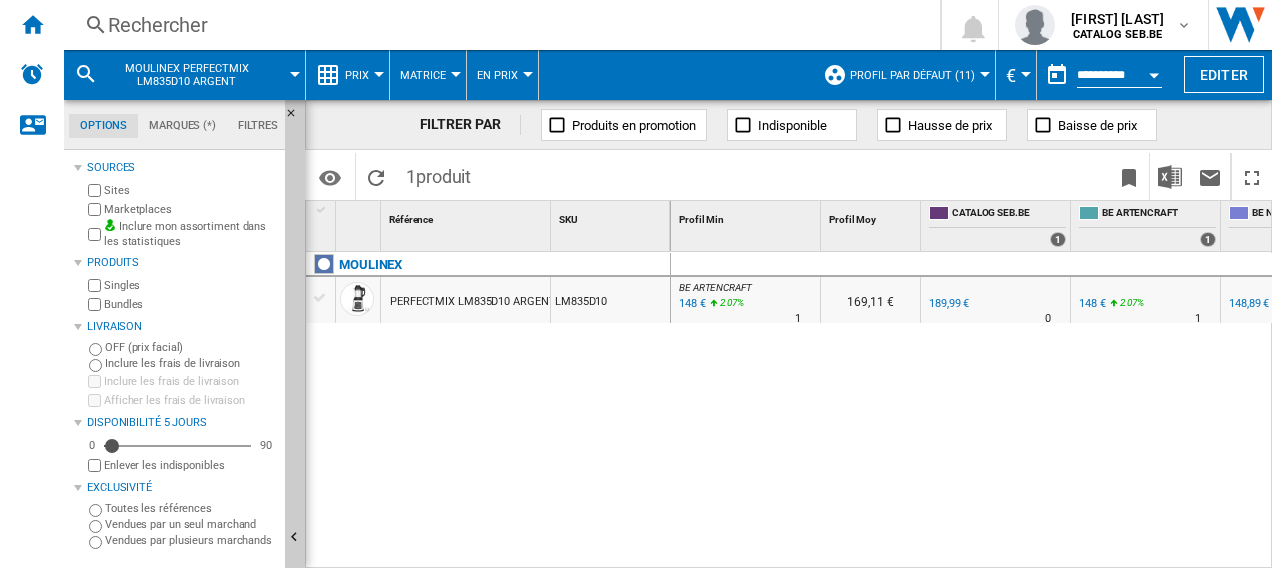 click on "Rechercher" at bounding box center (498, 25) 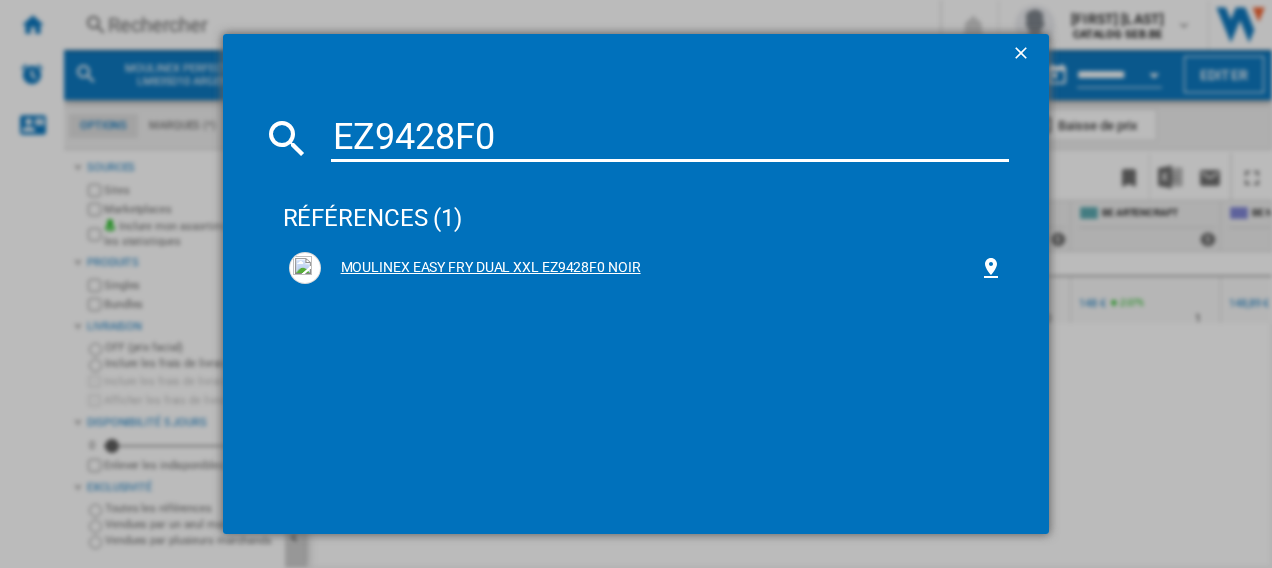 type on "EZ9428F0" 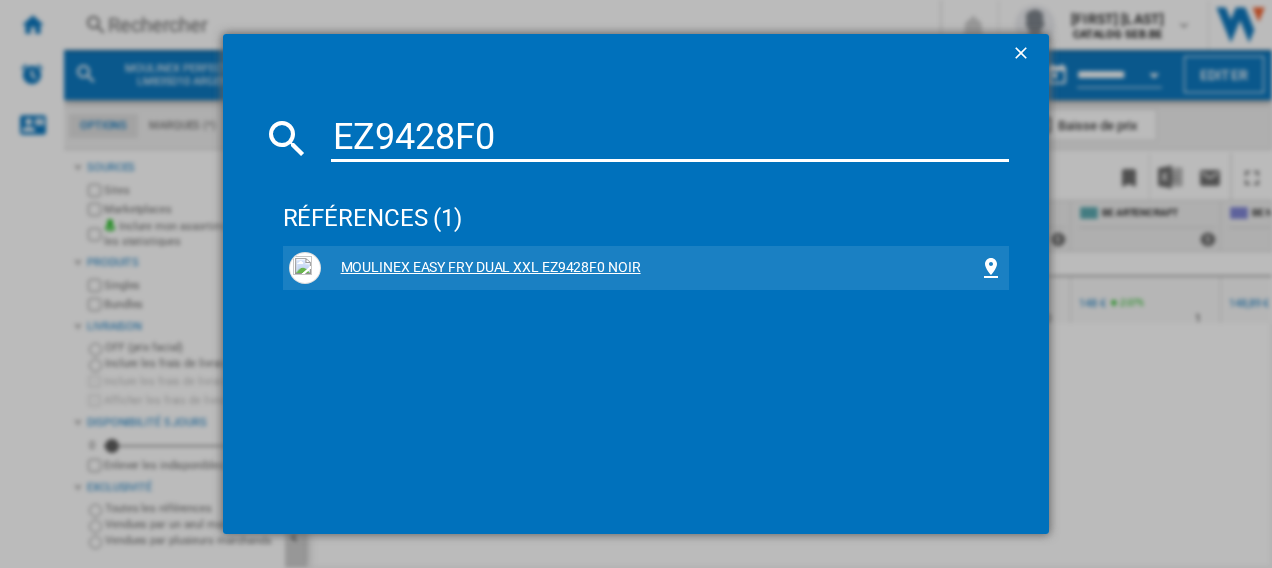 click on "MOULINEX EASY FRY DUAL XXL EZ9428F0 NOIR" at bounding box center [650, 268] 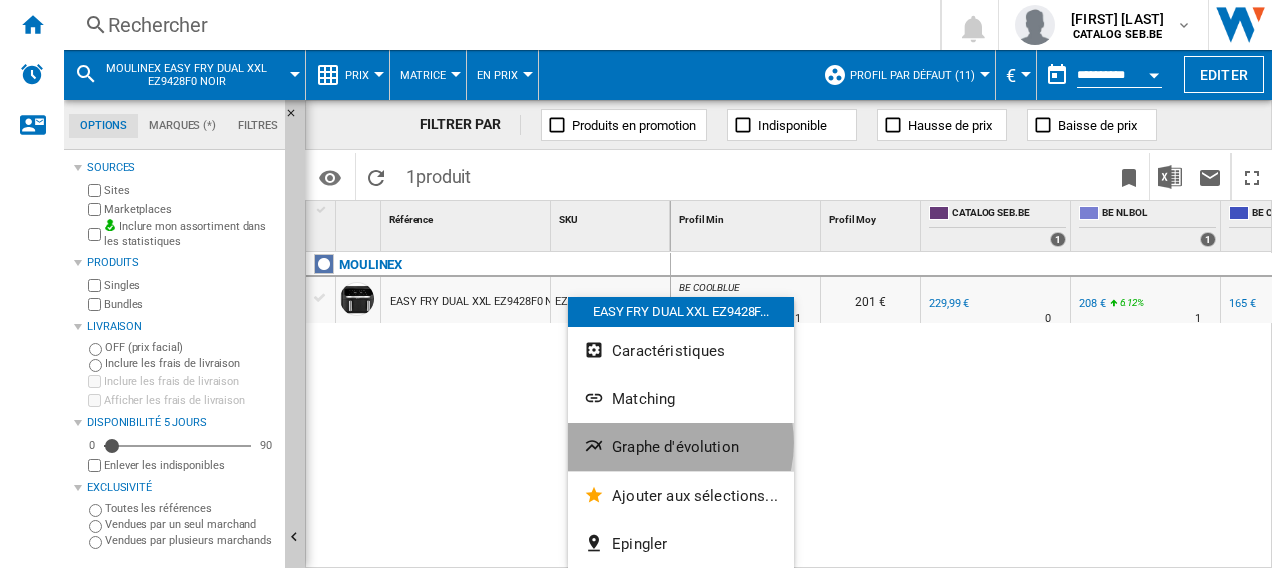 click on "Graphe d'évolution" at bounding box center [675, 447] 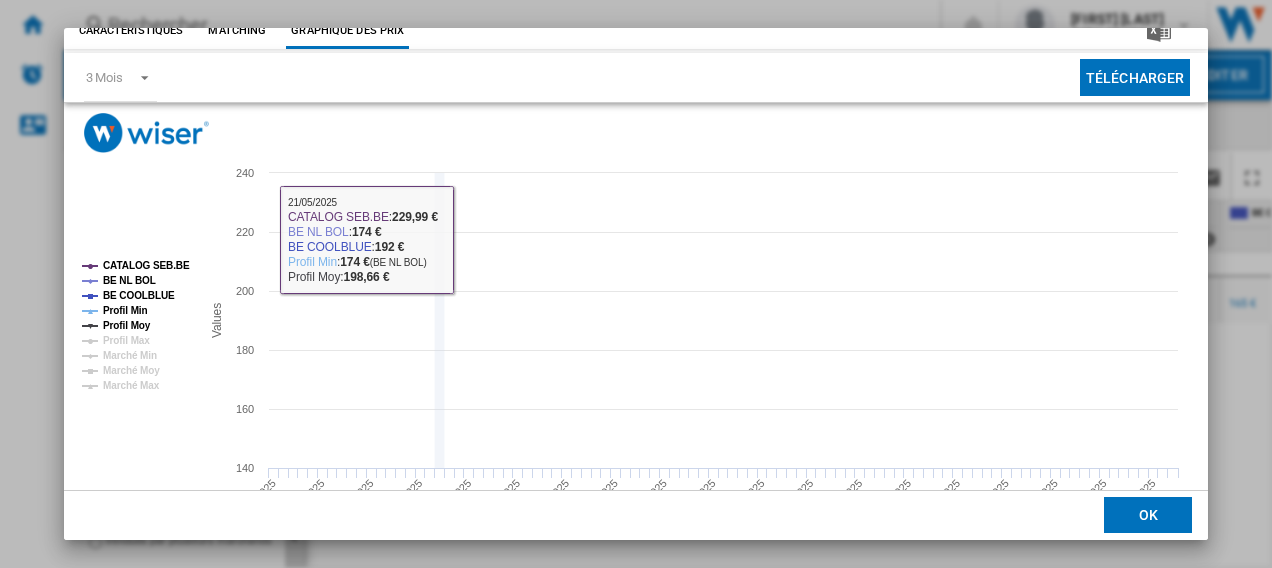 scroll, scrollTop: 132, scrollLeft: 0, axis: vertical 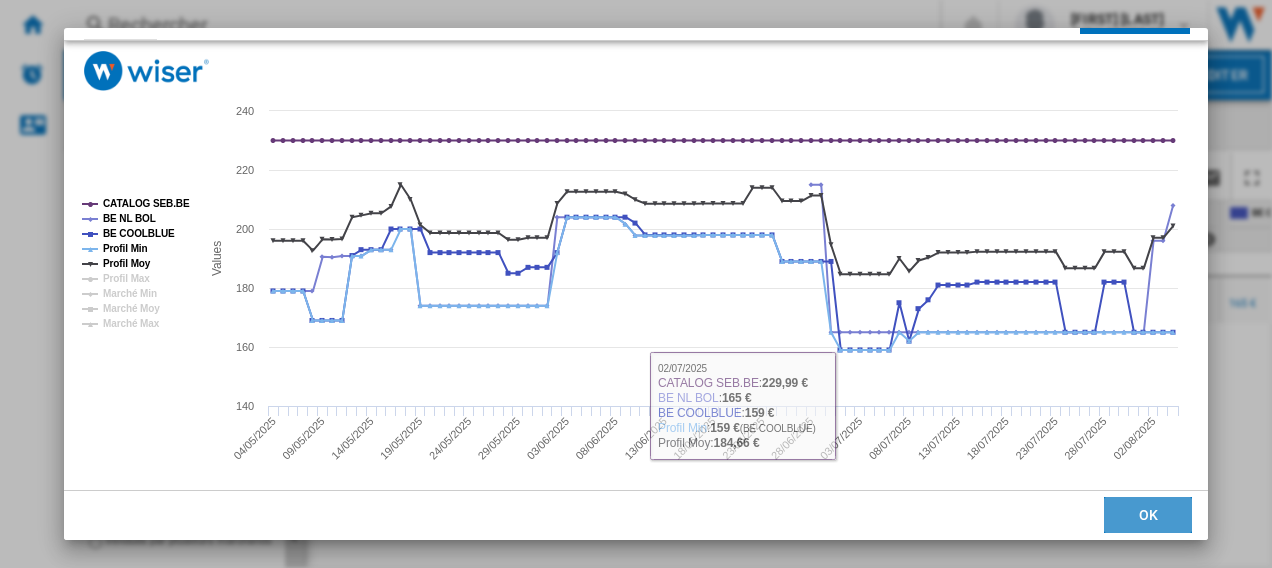 click on "OK" 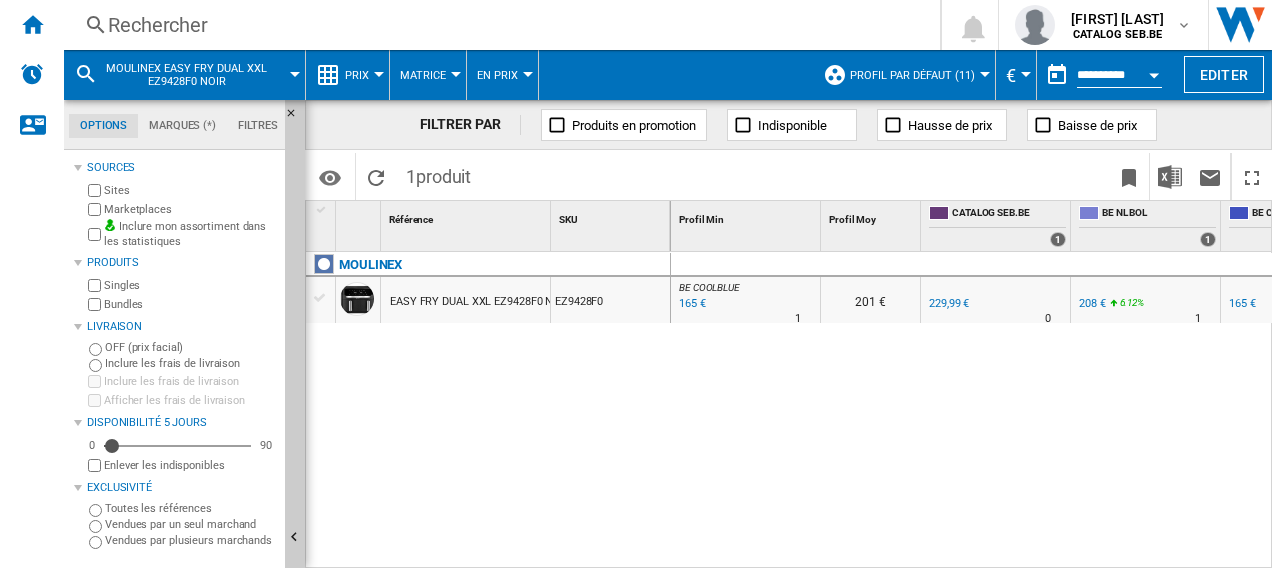 click on "Rechercher" at bounding box center (498, 25) 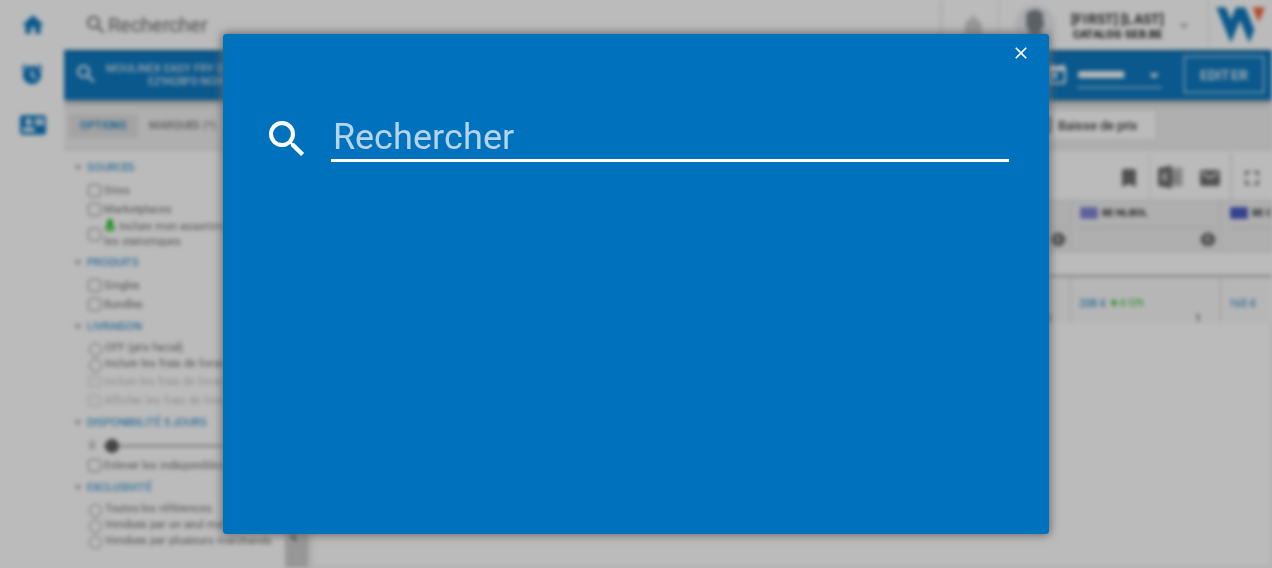 click at bounding box center [670, 138] 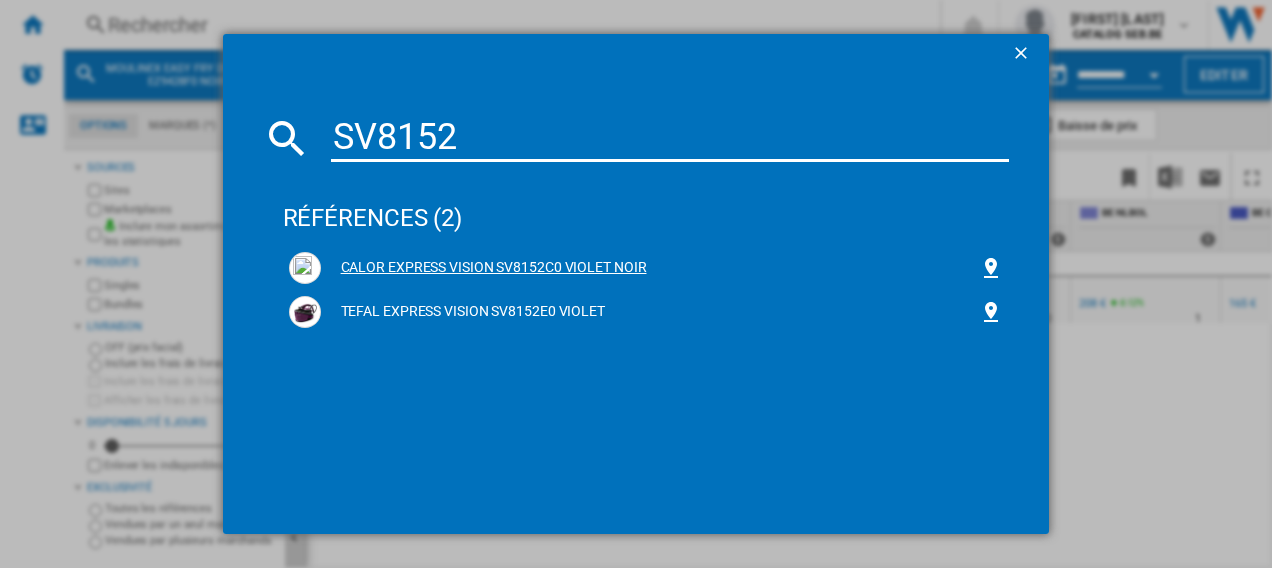 type on "SV8152" 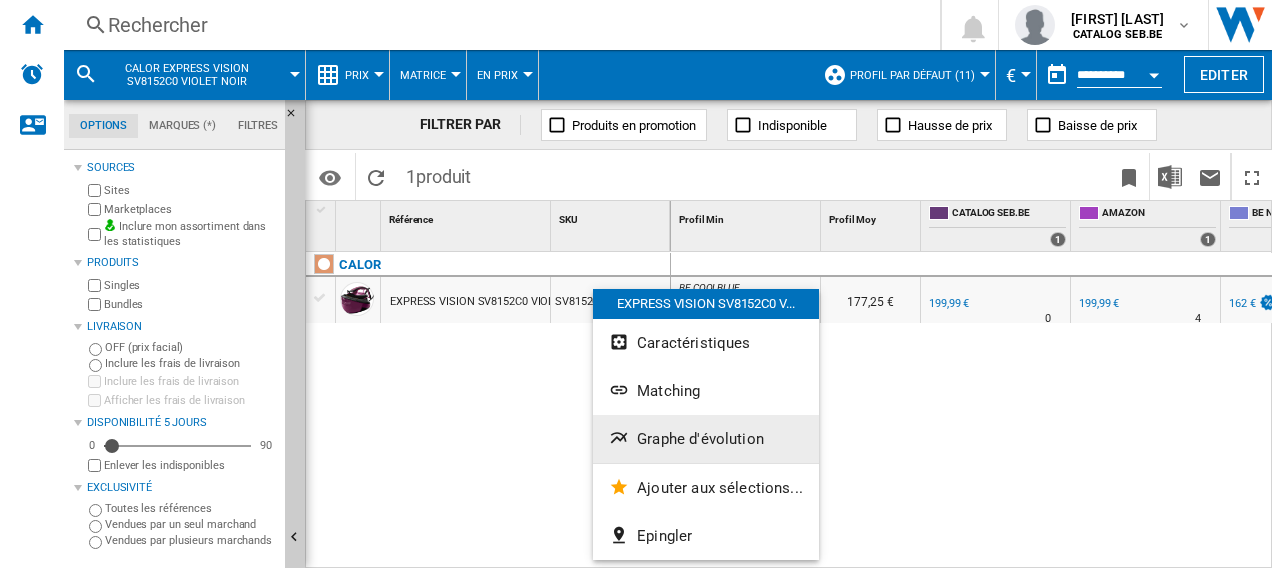 click on "Graphe d'évolution" at bounding box center [700, 439] 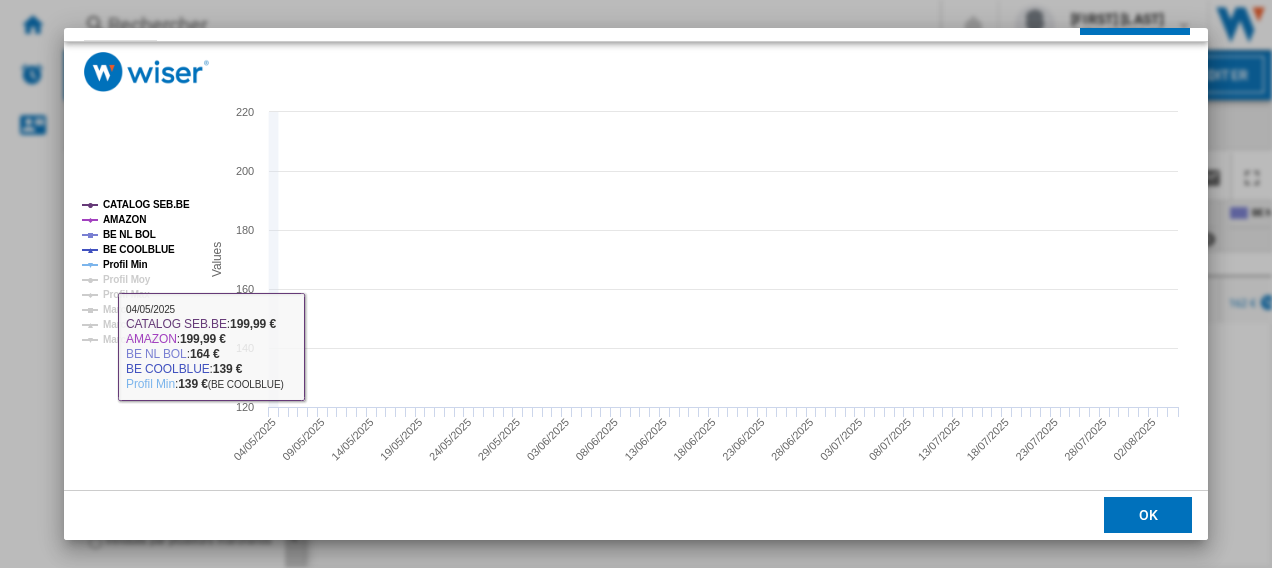 scroll, scrollTop: 132, scrollLeft: 0, axis: vertical 